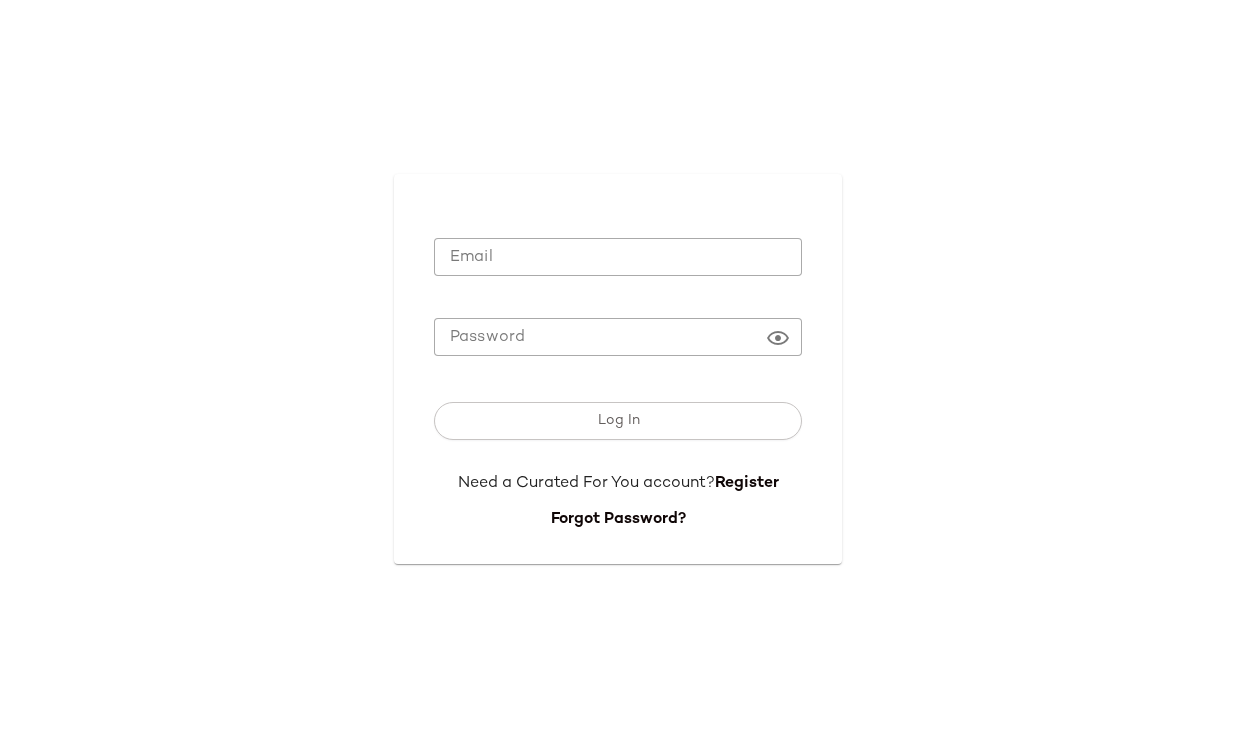 scroll, scrollTop: 0, scrollLeft: 0, axis: both 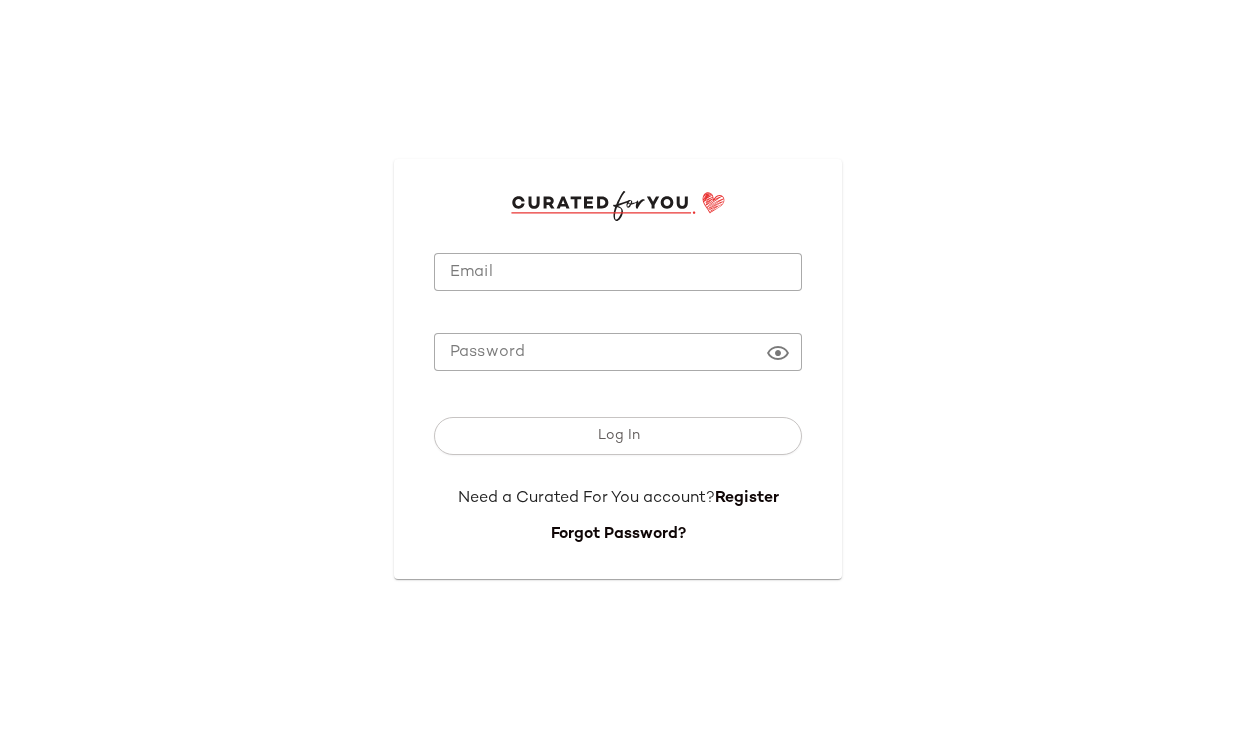 type on "**********" 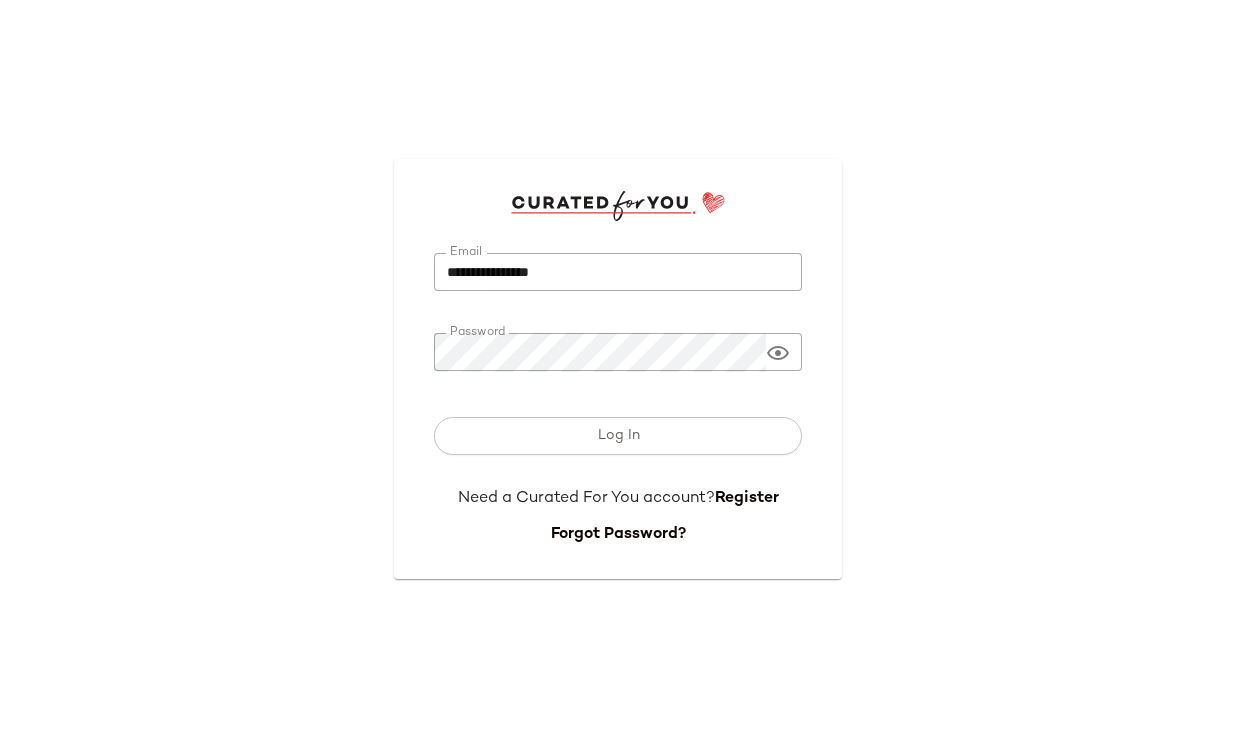 click on "Log In" 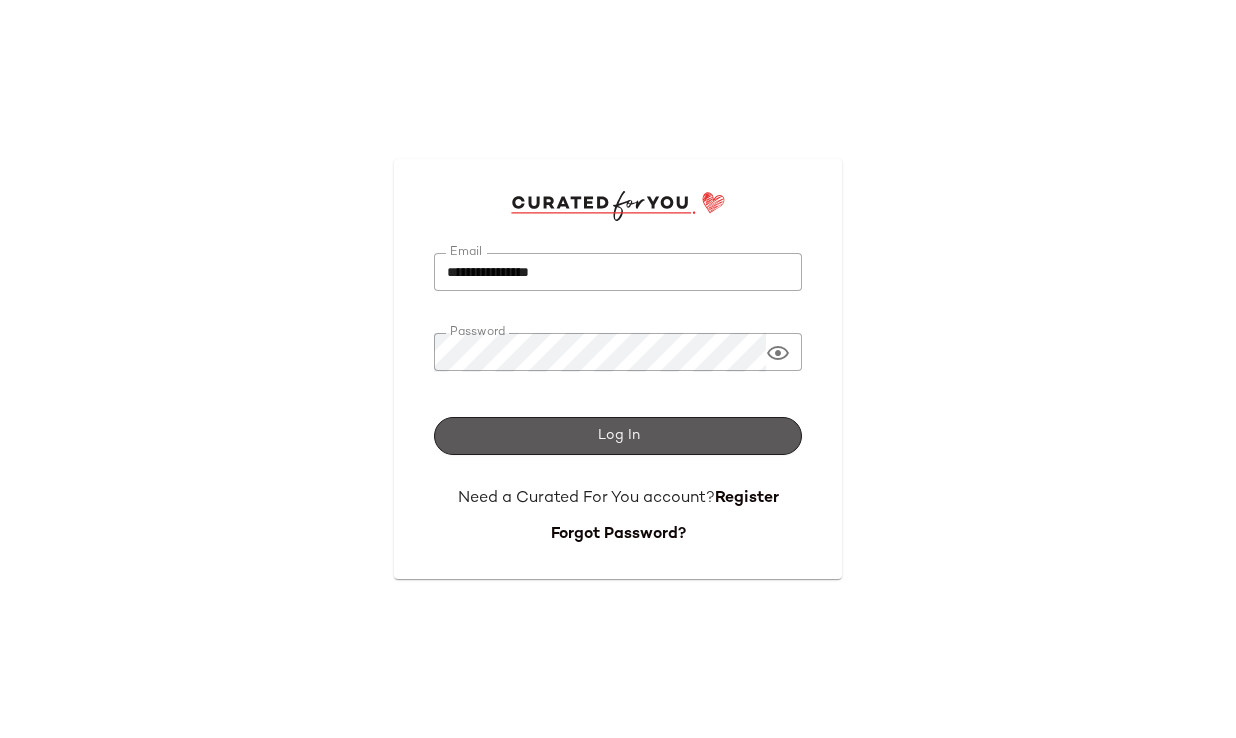 click on "Log In" at bounding box center [618, 436] 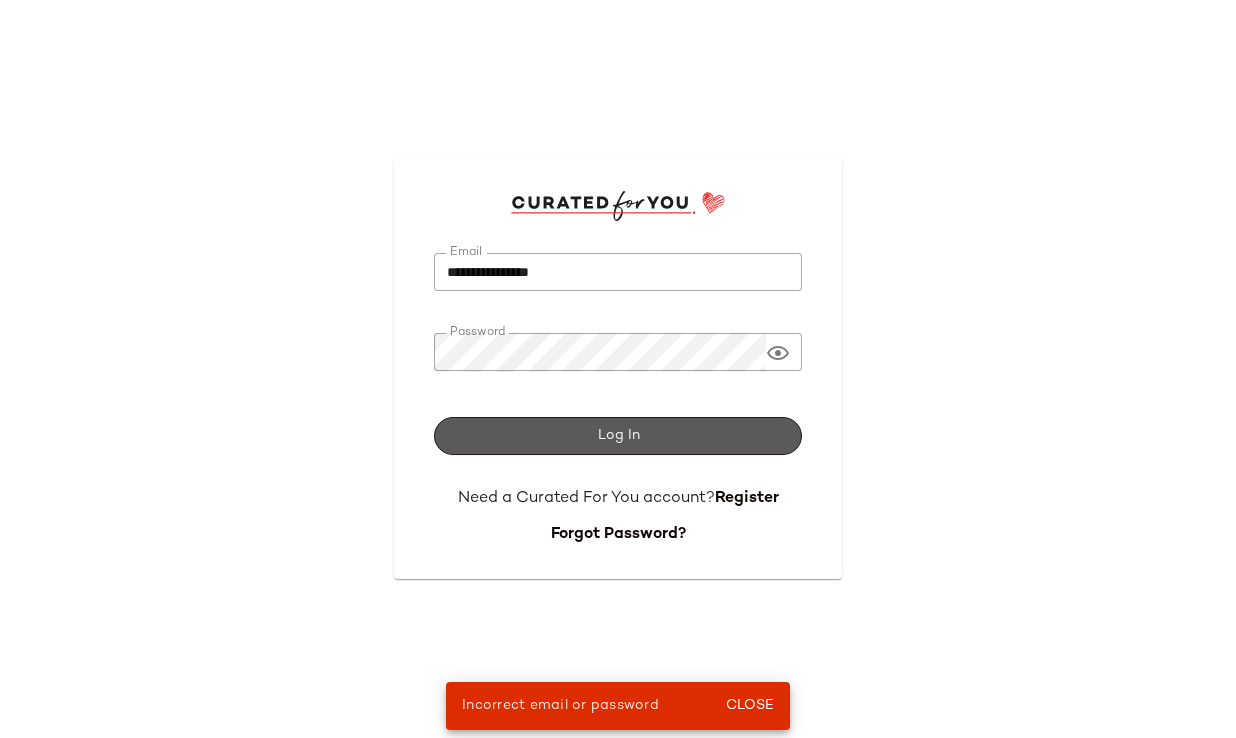 click on "Log In" at bounding box center (618, 436) 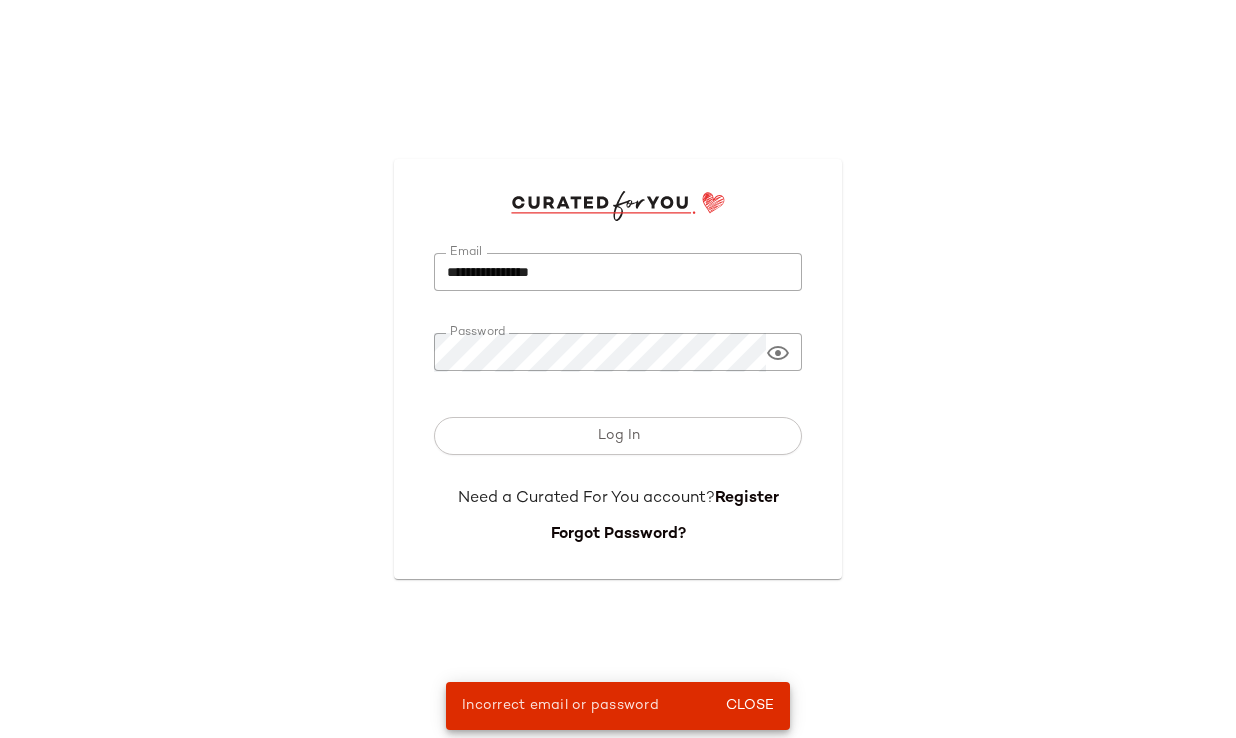 click on "**********" 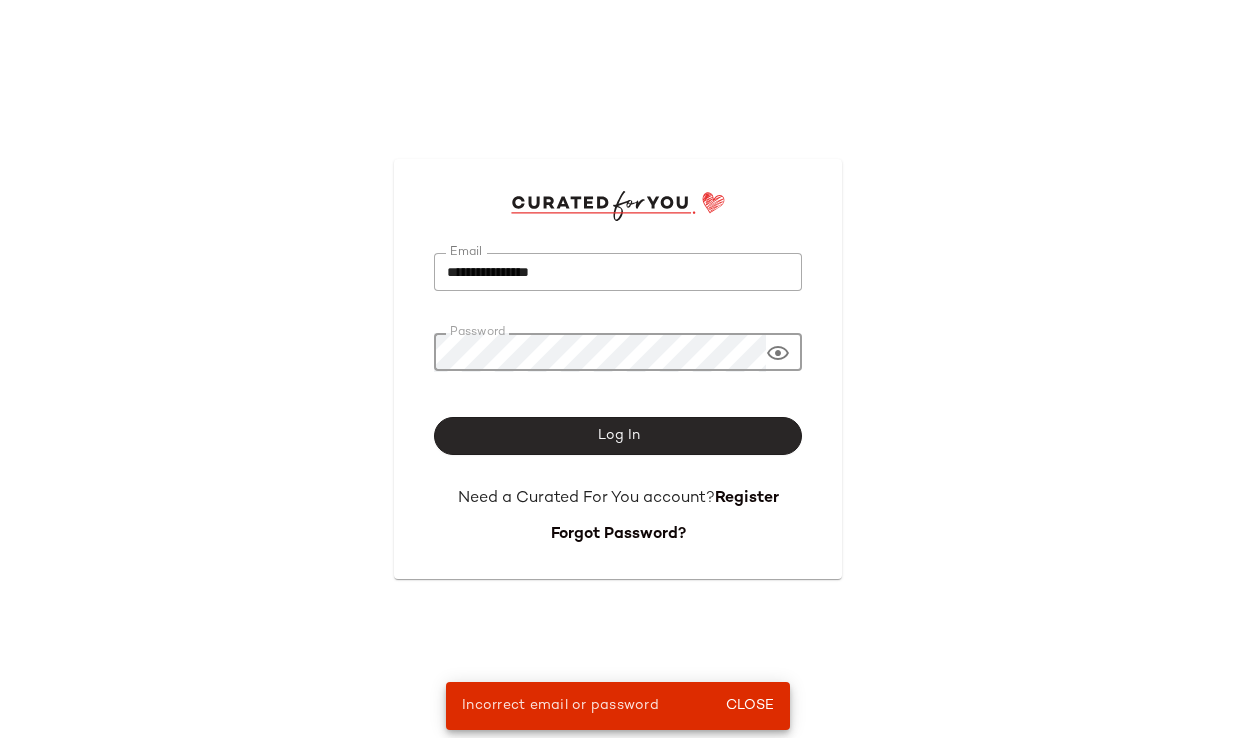 click on "Log In" at bounding box center (618, 436) 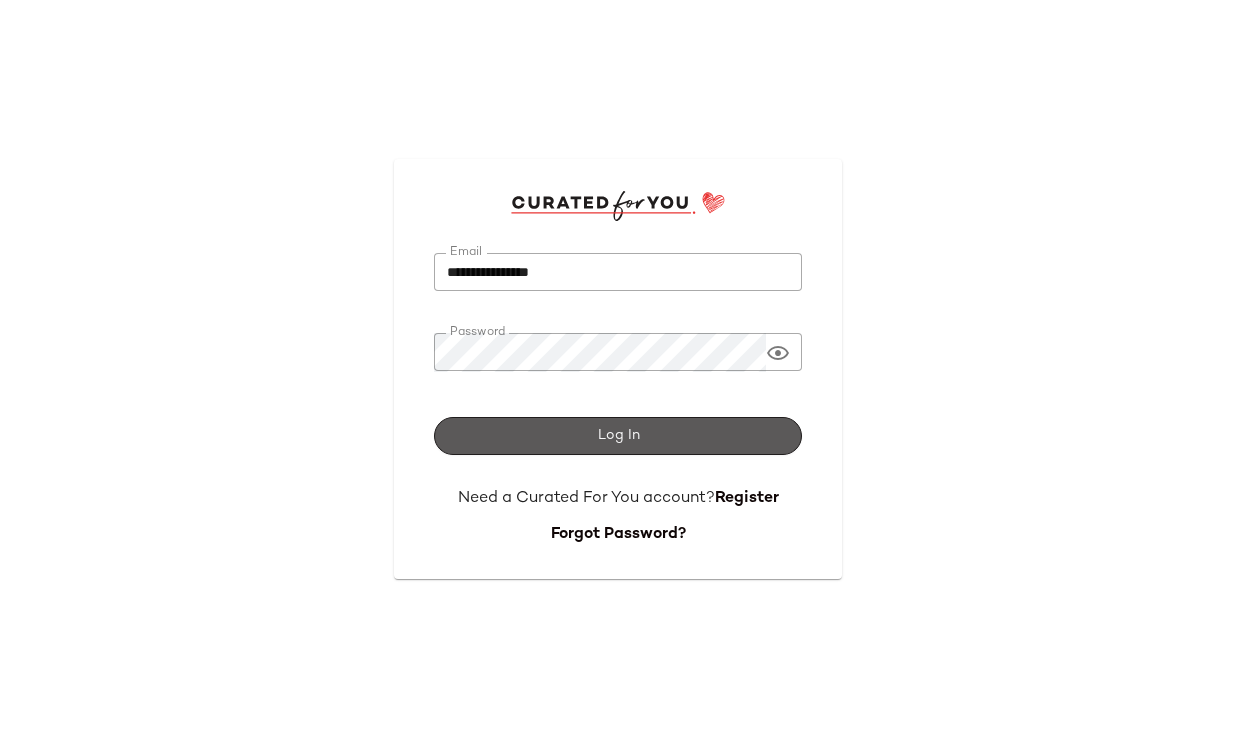 click on "Log In" 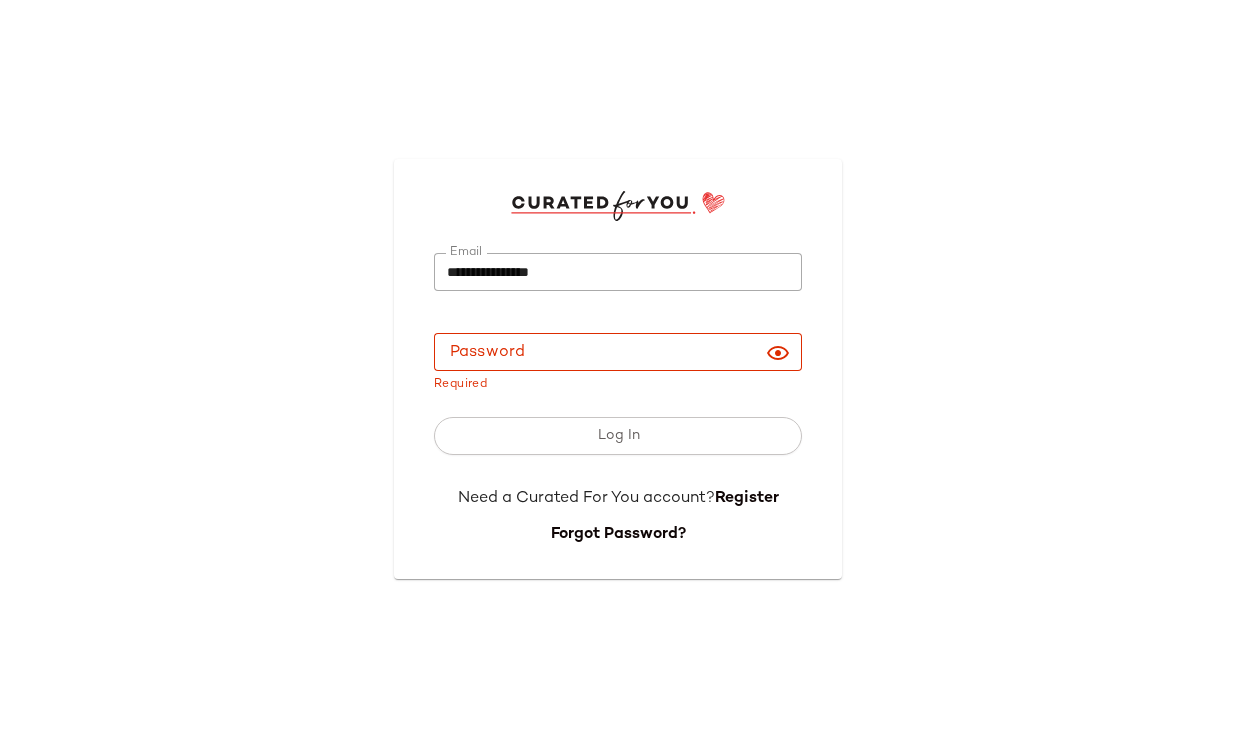 click on "**********" at bounding box center (618, 369) 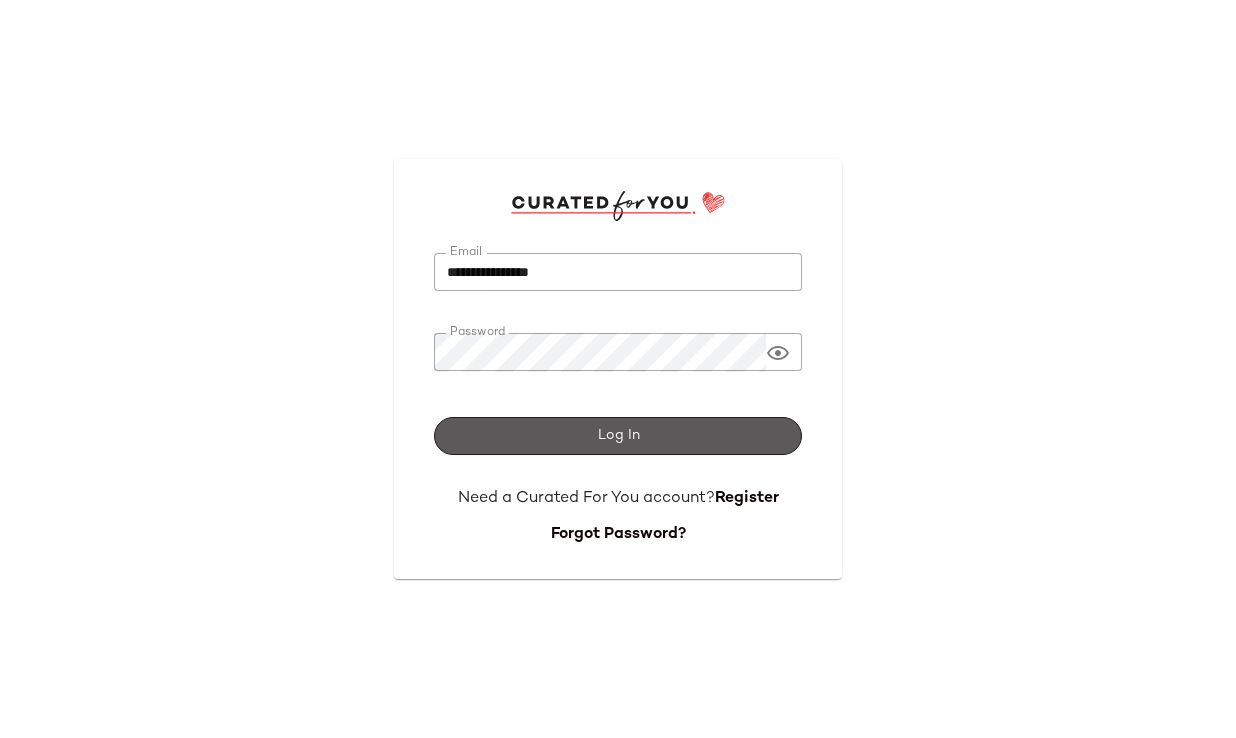 click on "Log In" at bounding box center (618, 436) 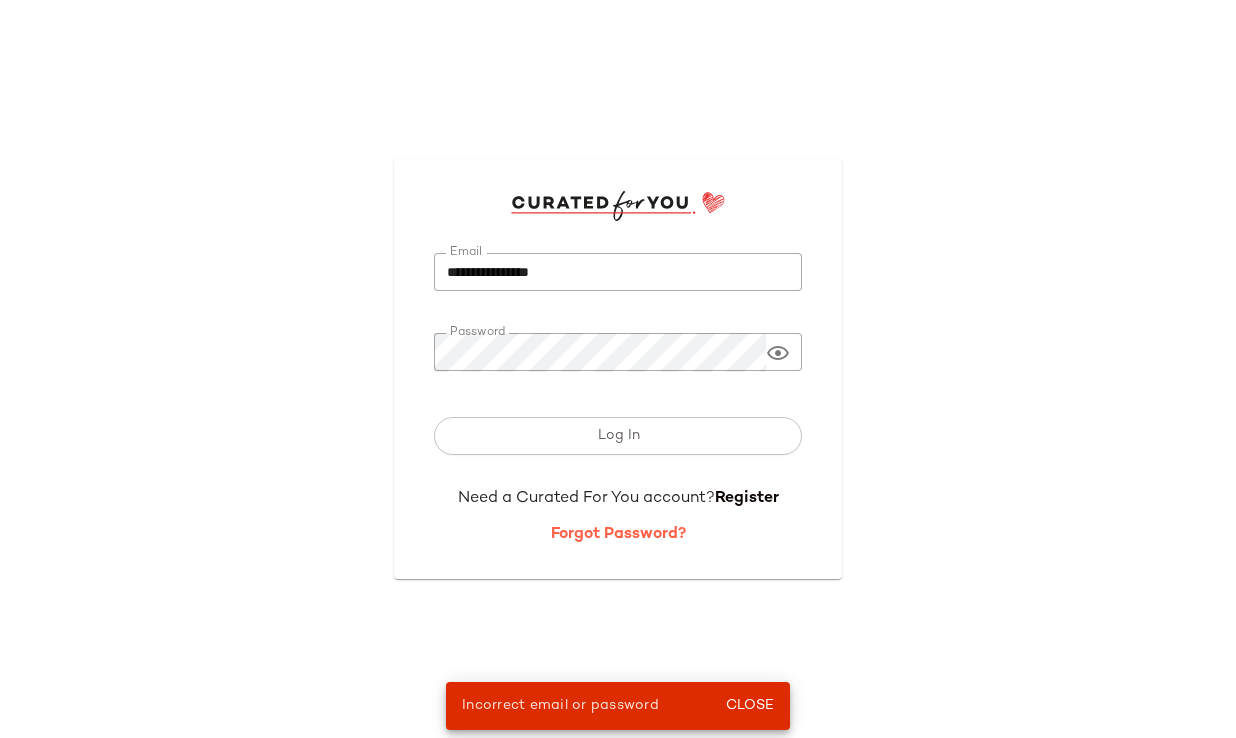 click on "Forgot Password?" at bounding box center [618, 534] 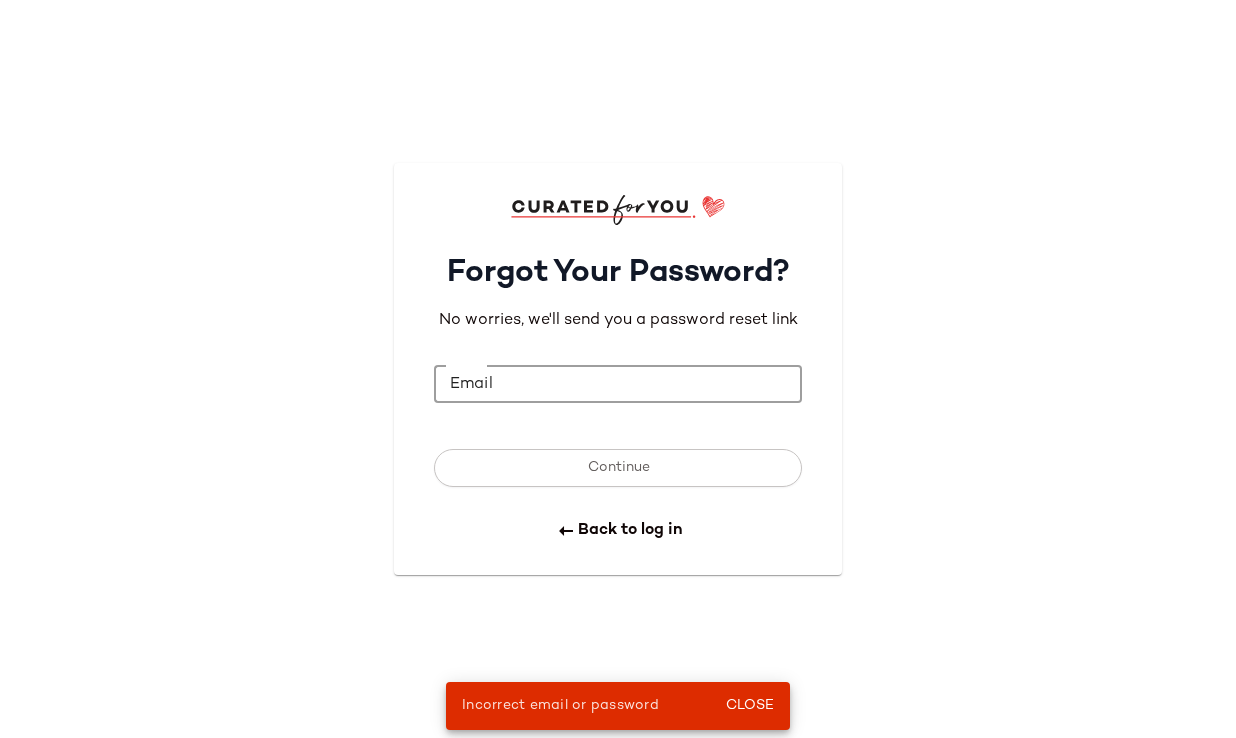 click on "Email" 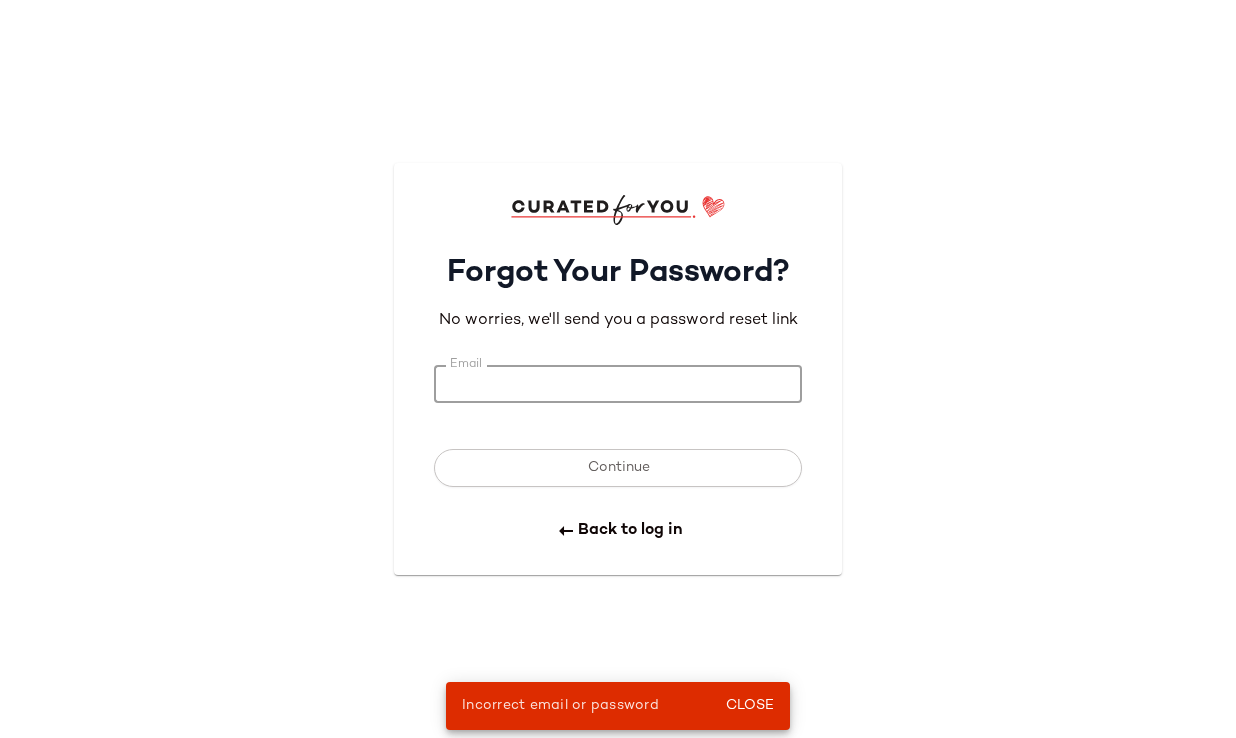 click on "Email" 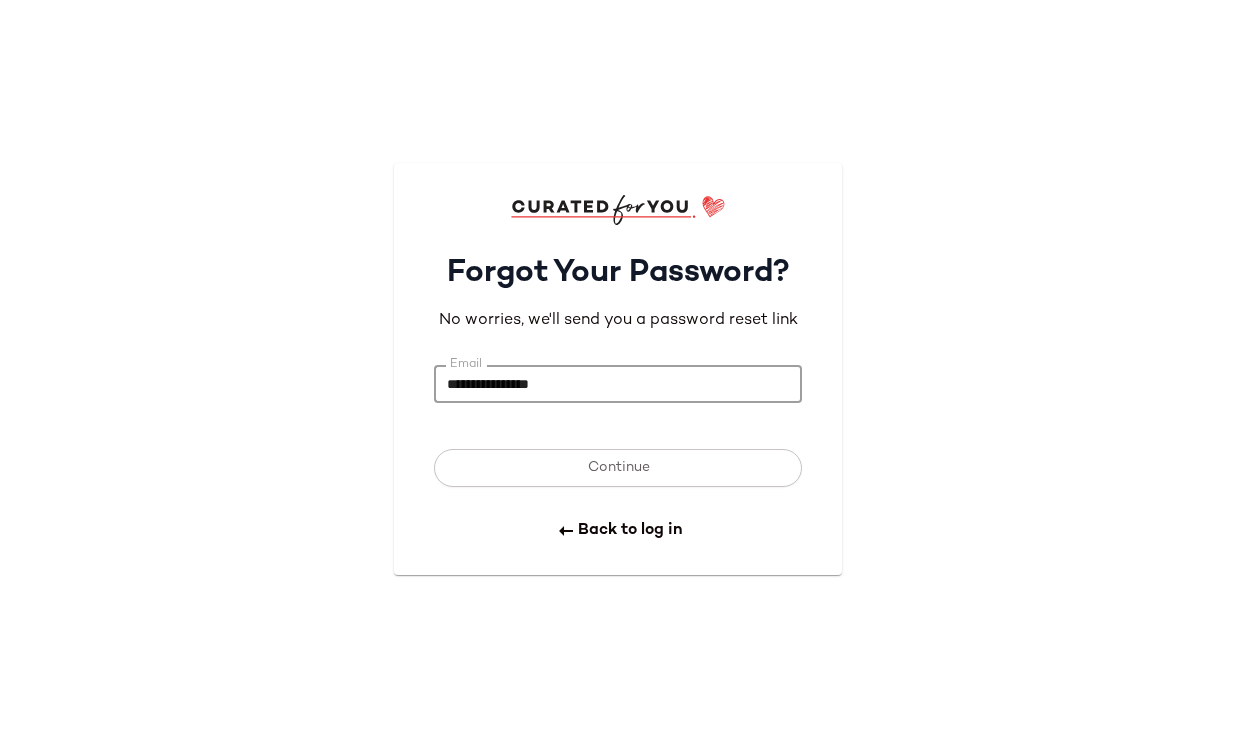 type on "**********" 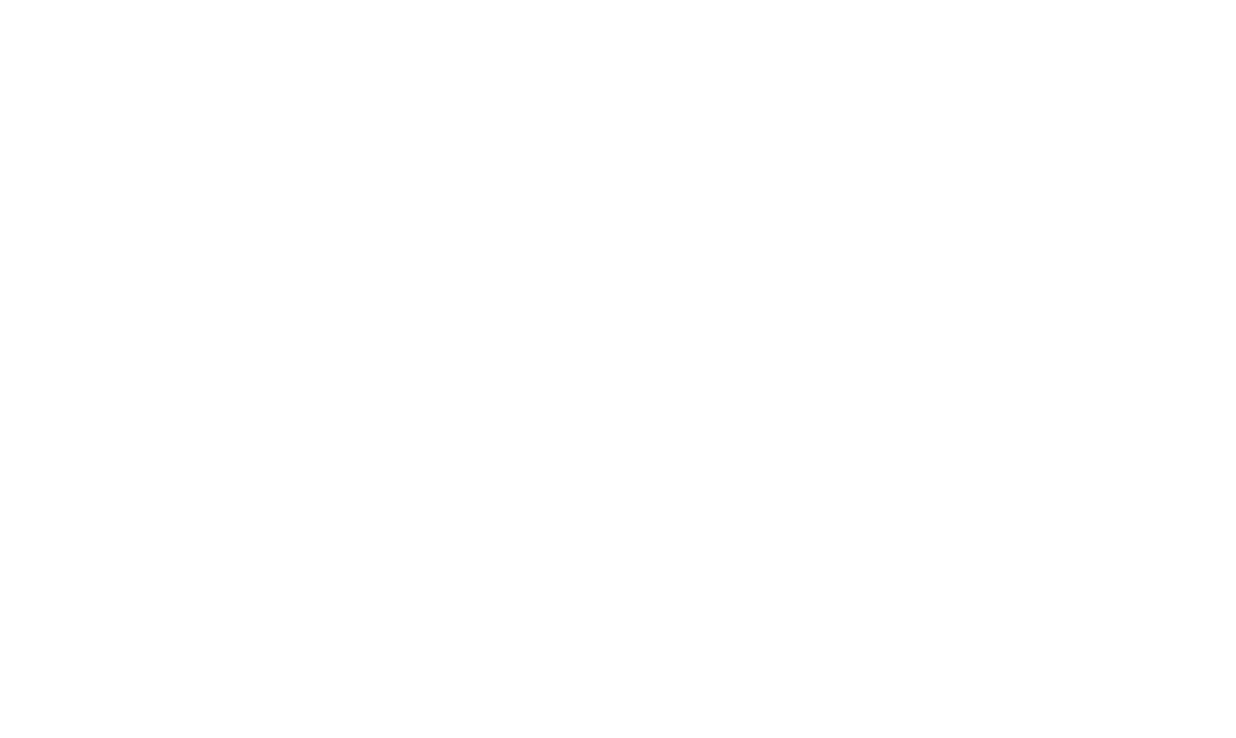 scroll, scrollTop: 0, scrollLeft: 0, axis: both 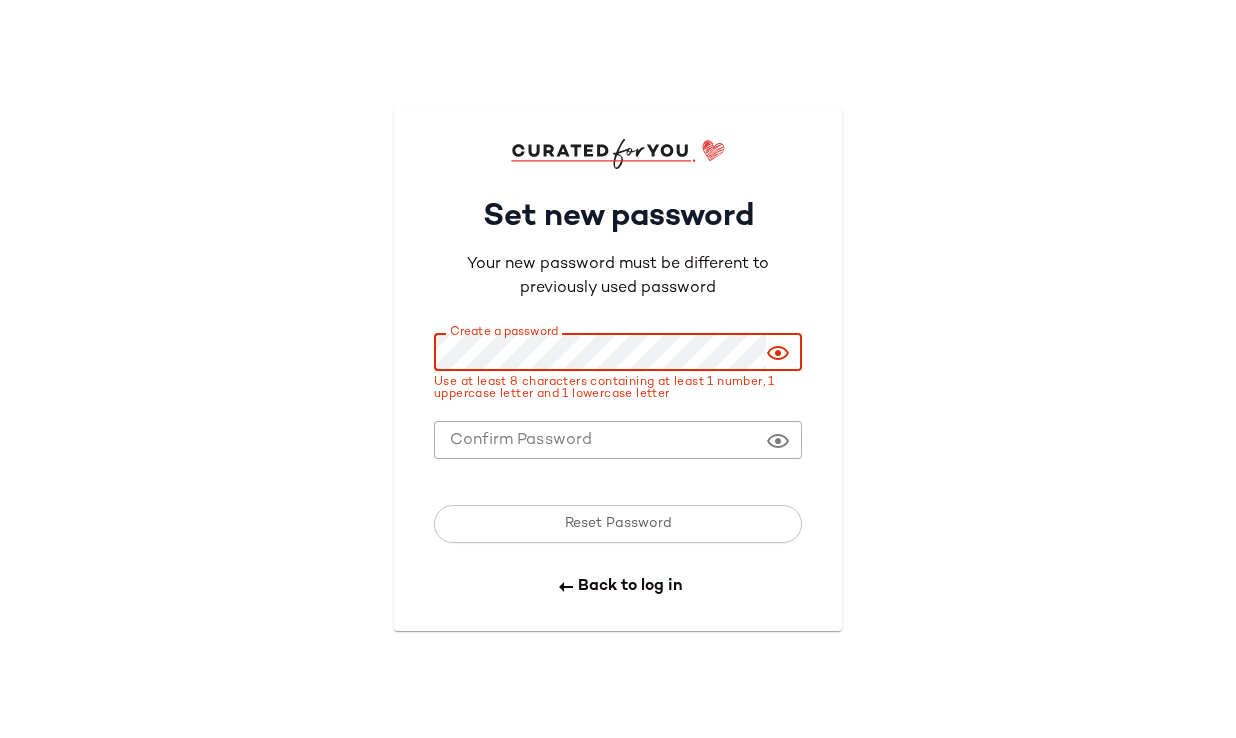 click 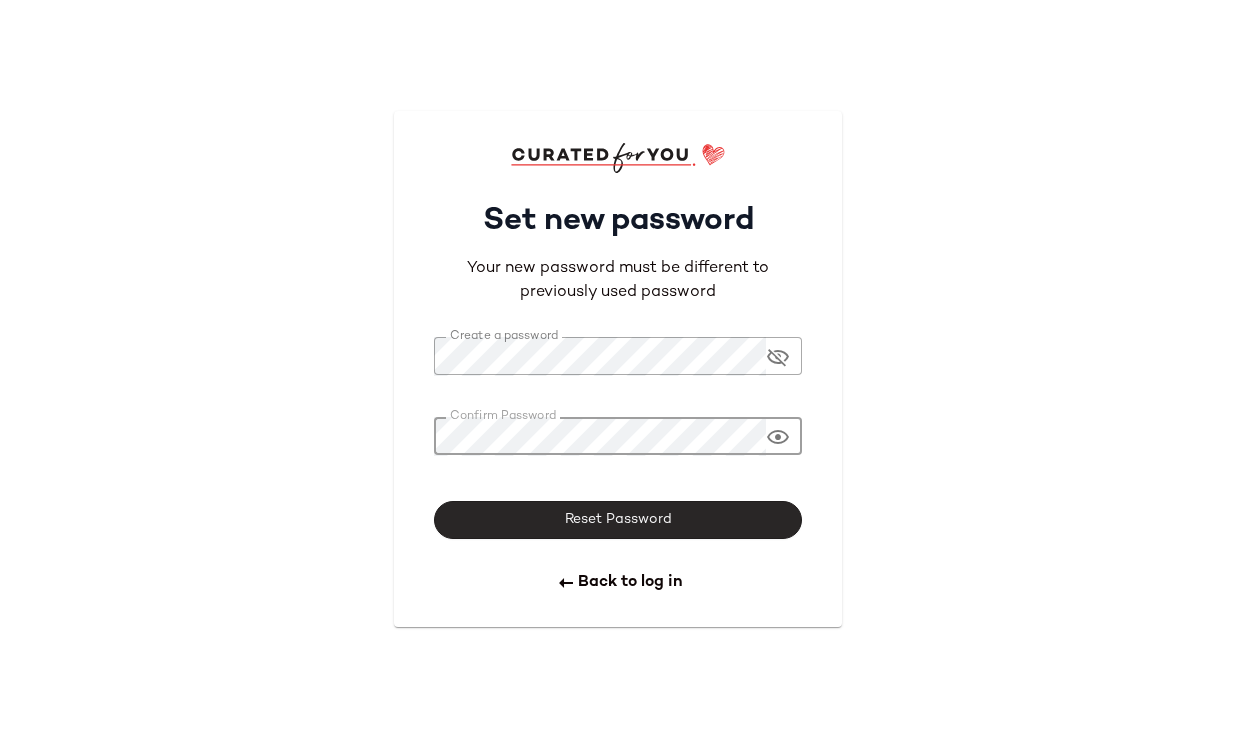 click on "Reset Password" at bounding box center [618, 520] 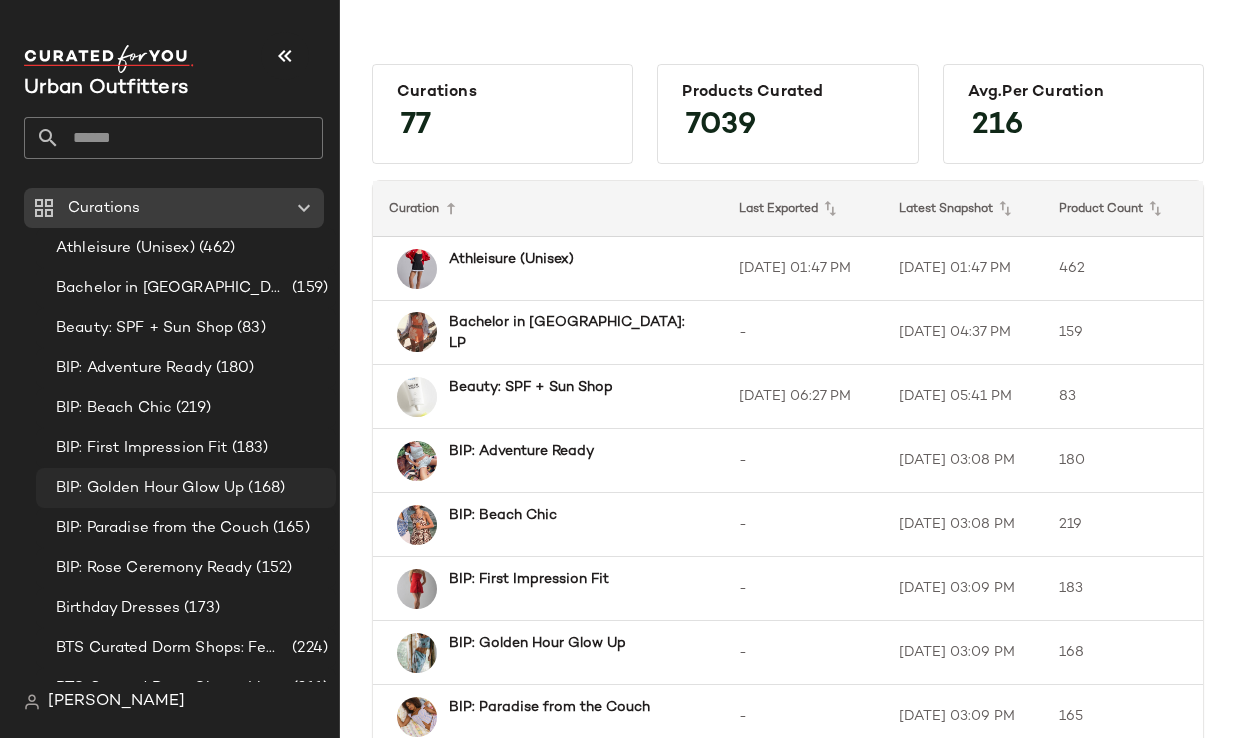 scroll, scrollTop: 19, scrollLeft: 0, axis: vertical 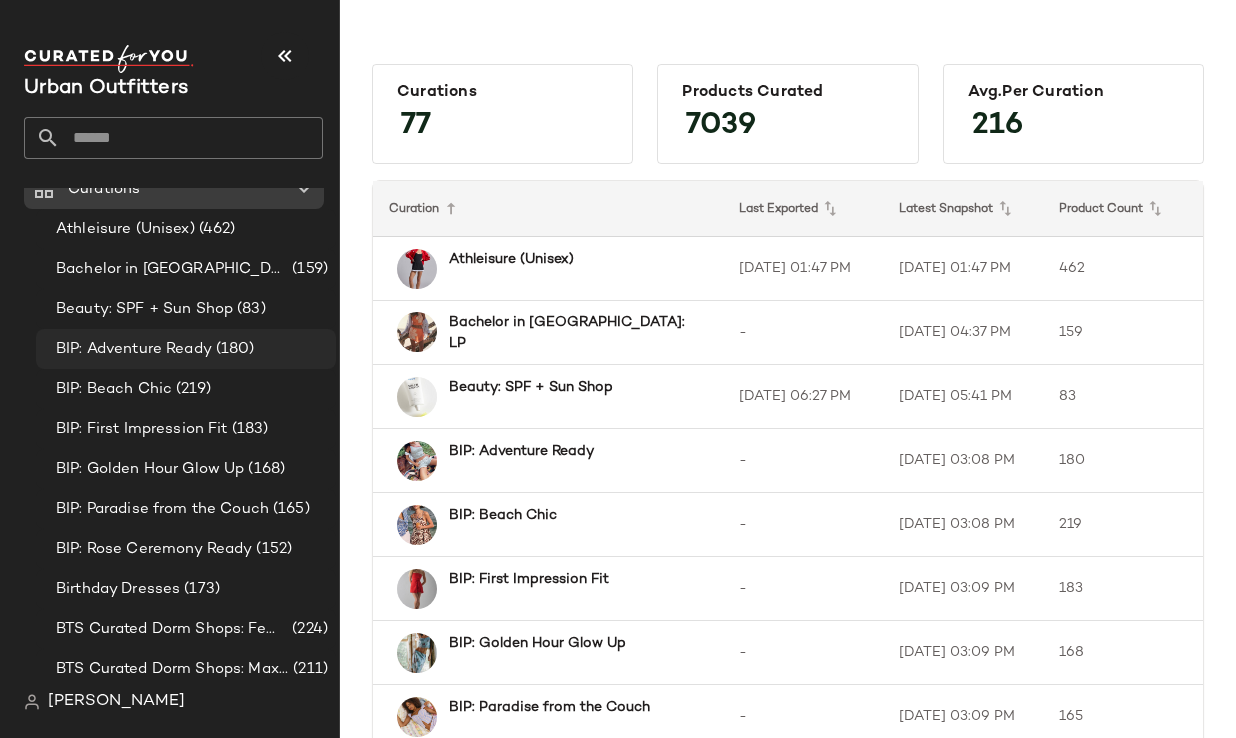 click on "BIP: Adventure Ready" at bounding box center (134, 349) 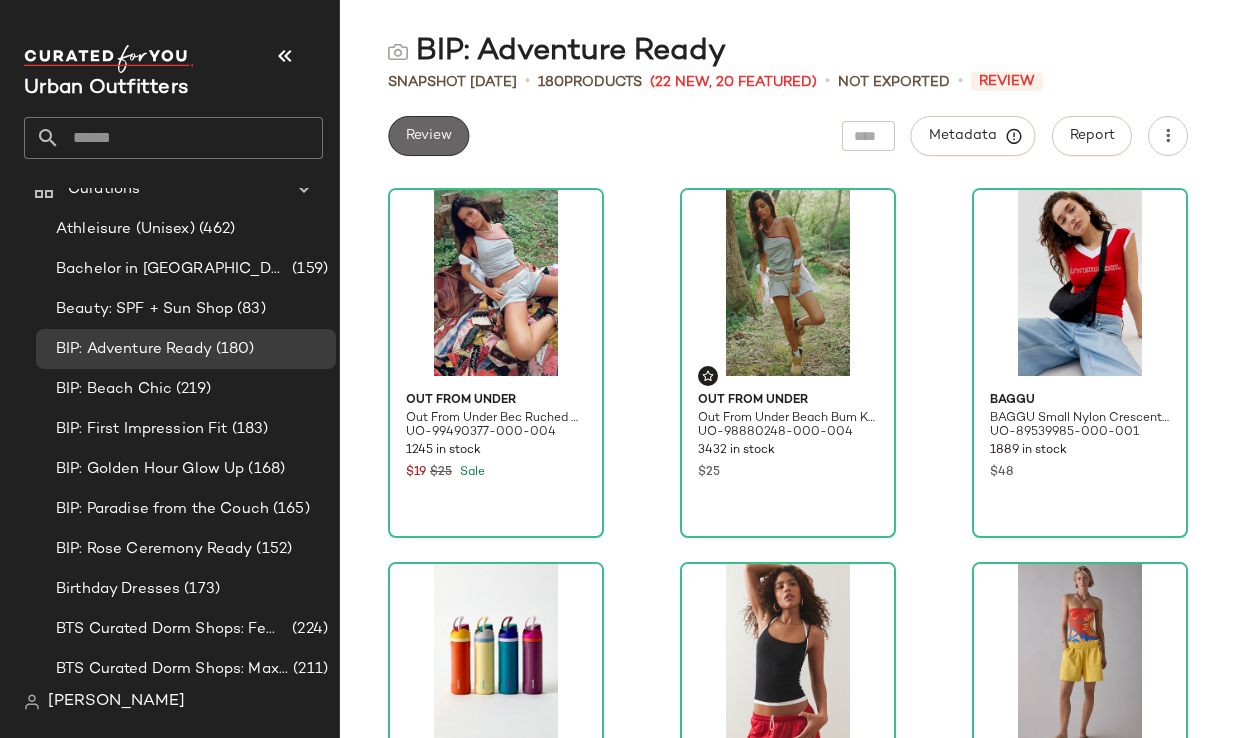 click on "Review" 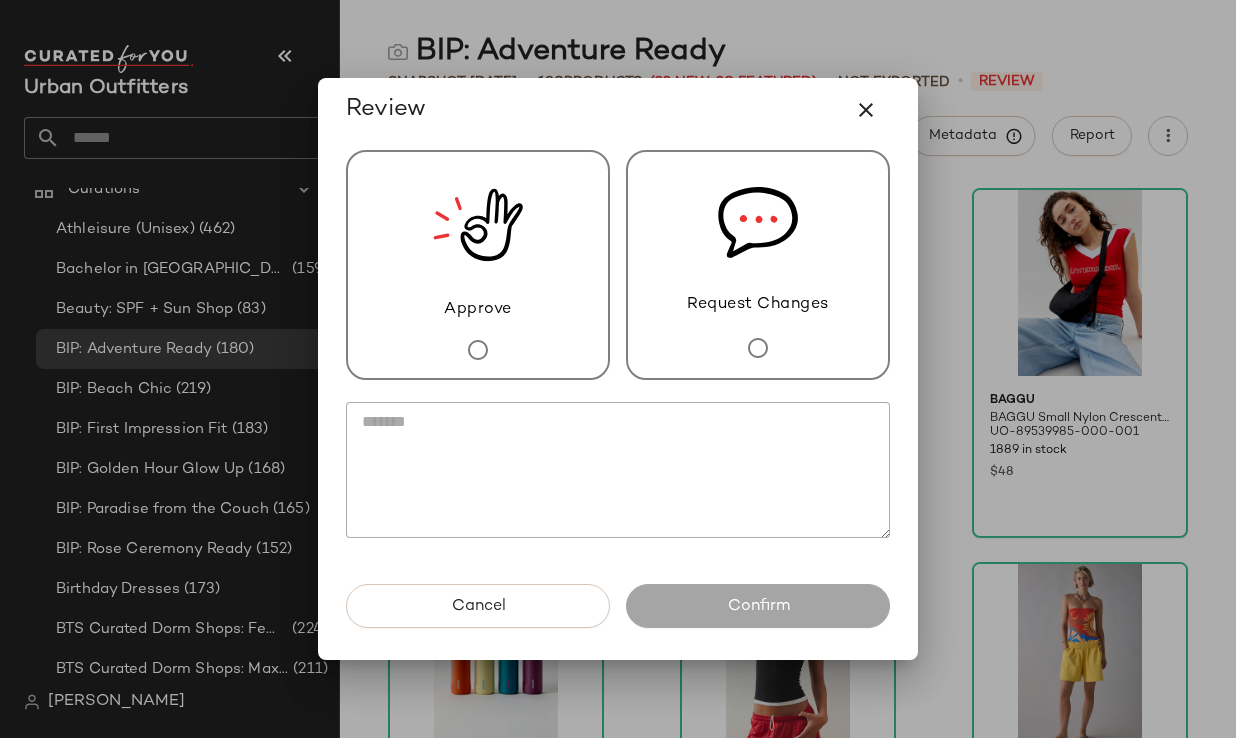 click 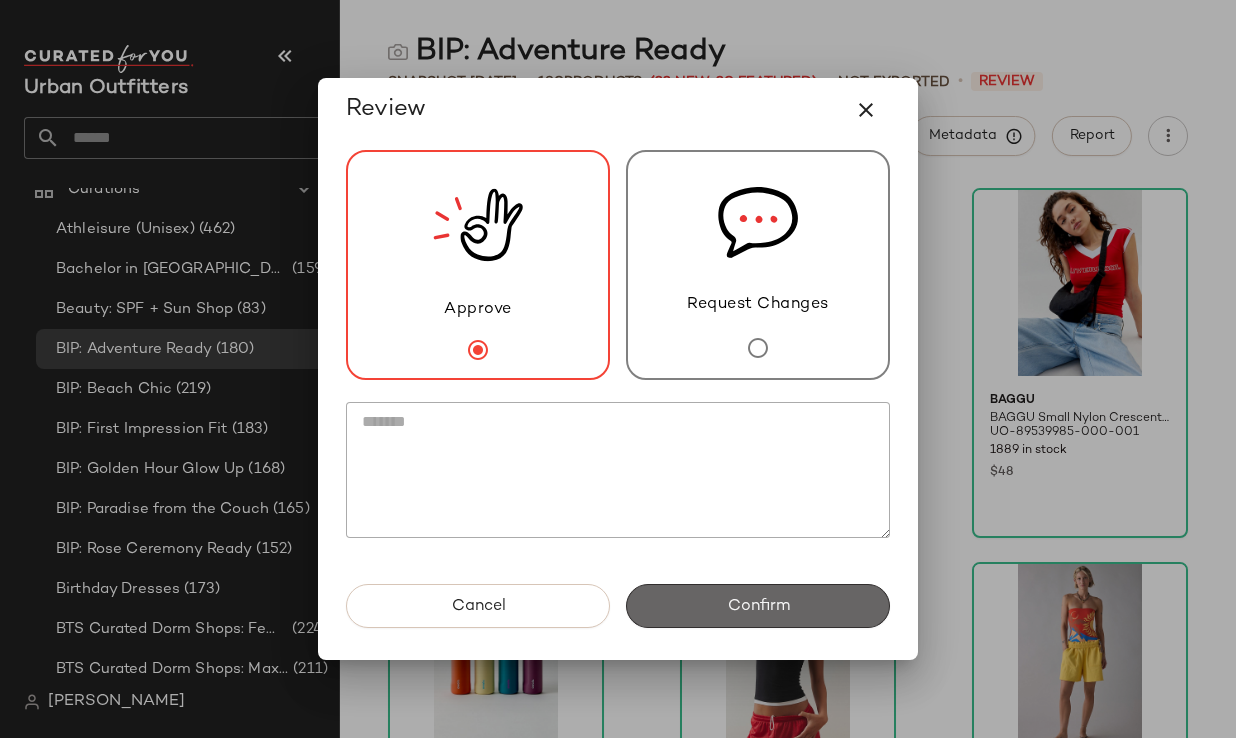 click on "Confirm" at bounding box center (758, 606) 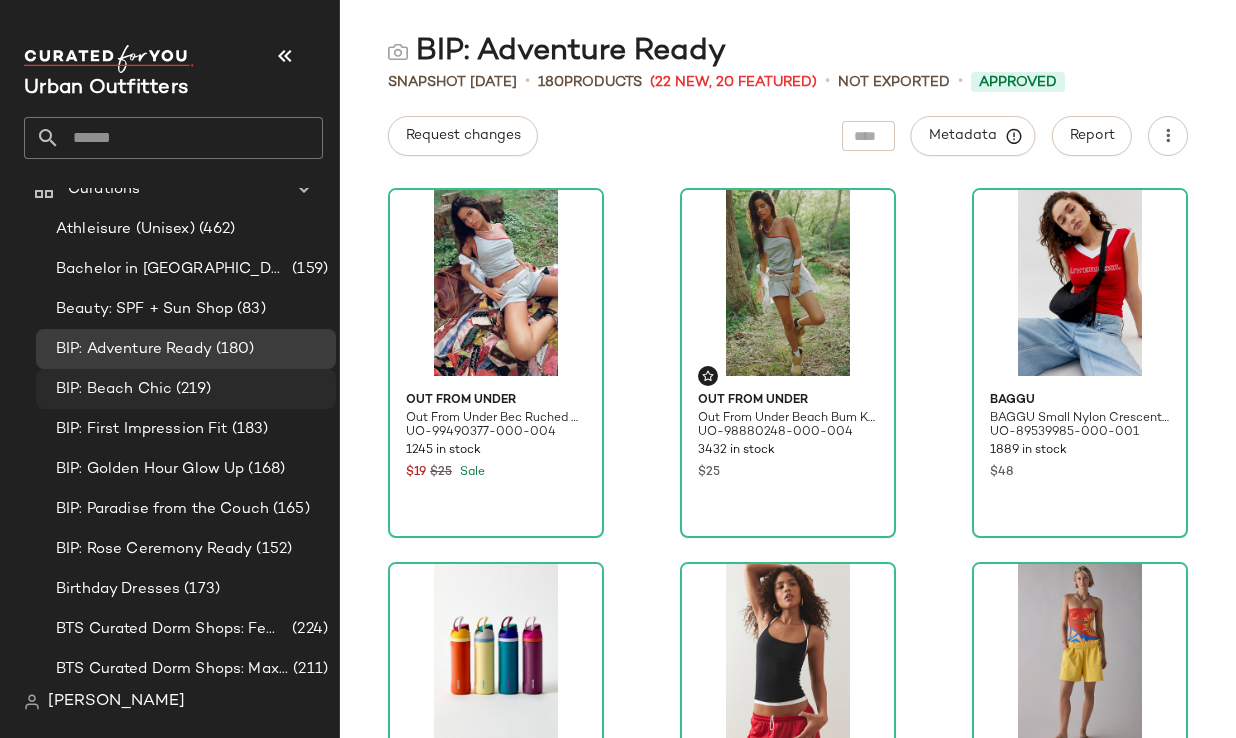 click on "(219)" at bounding box center [191, 389] 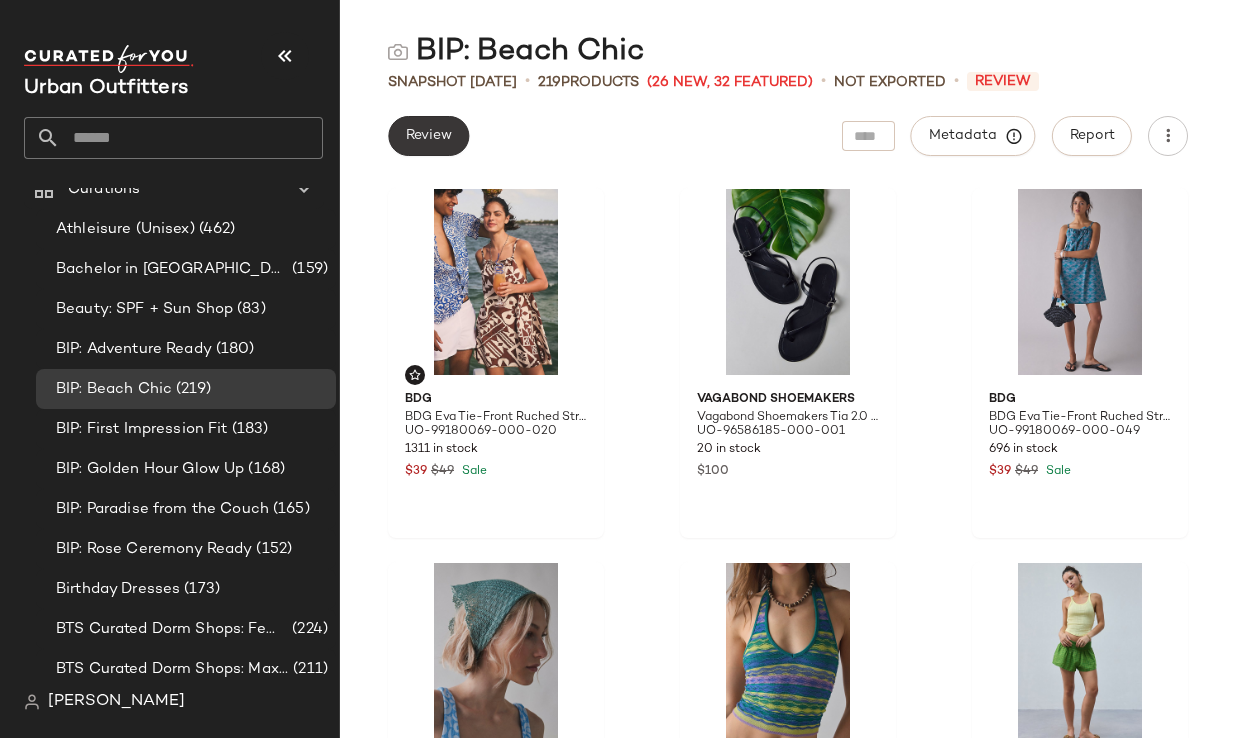 click on "Review" 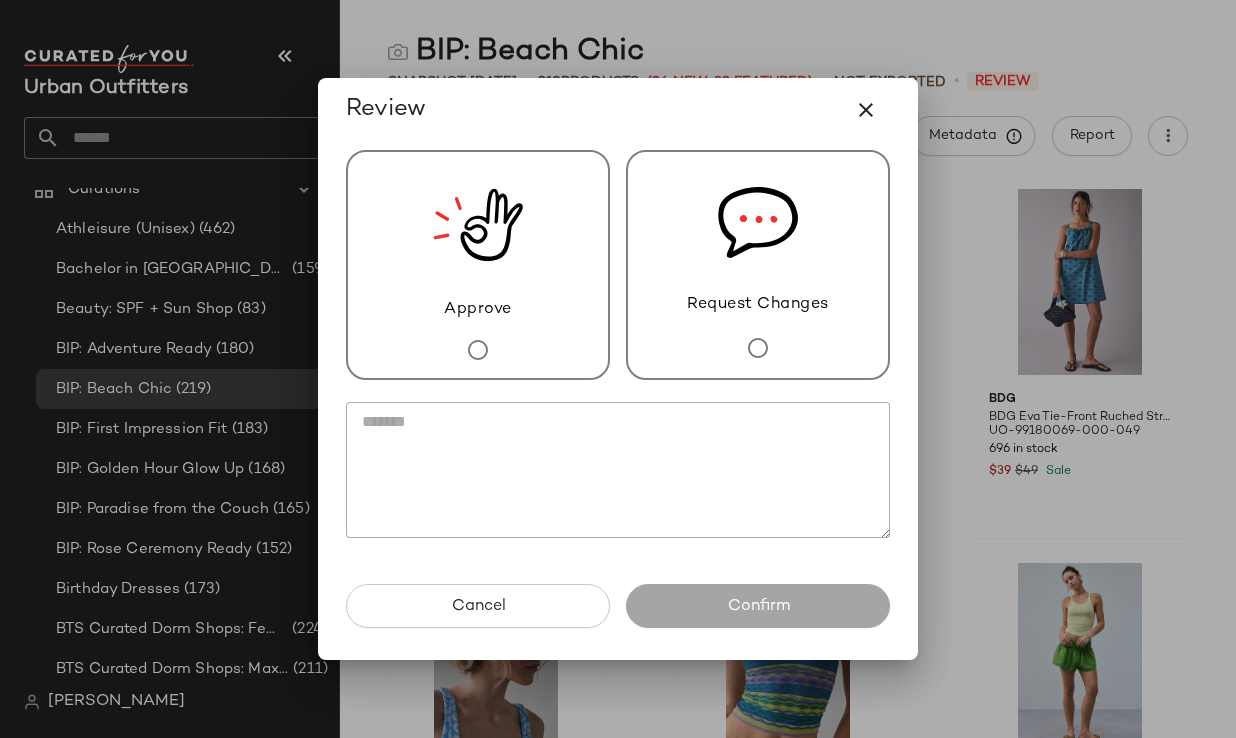 click on "Approve" at bounding box center (478, 310) 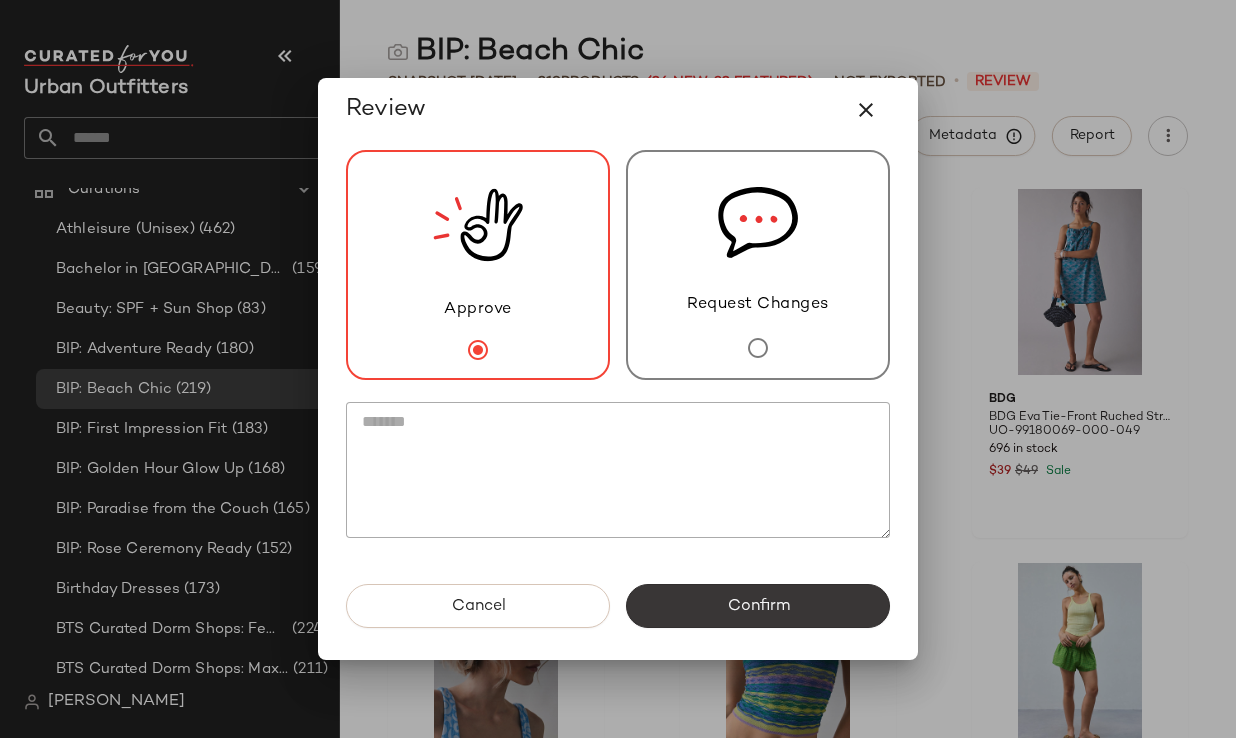 click on "Confirm" at bounding box center [758, 606] 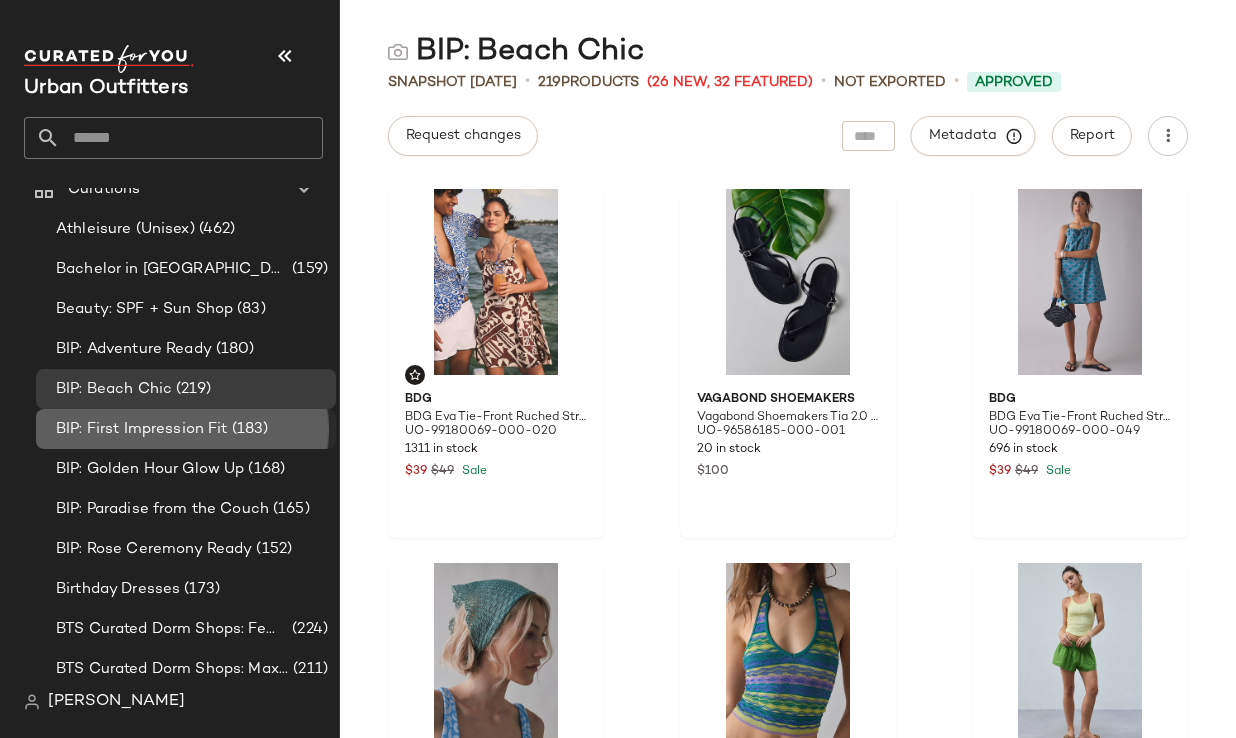 click on "BIP: First Impression Fit" at bounding box center (142, 429) 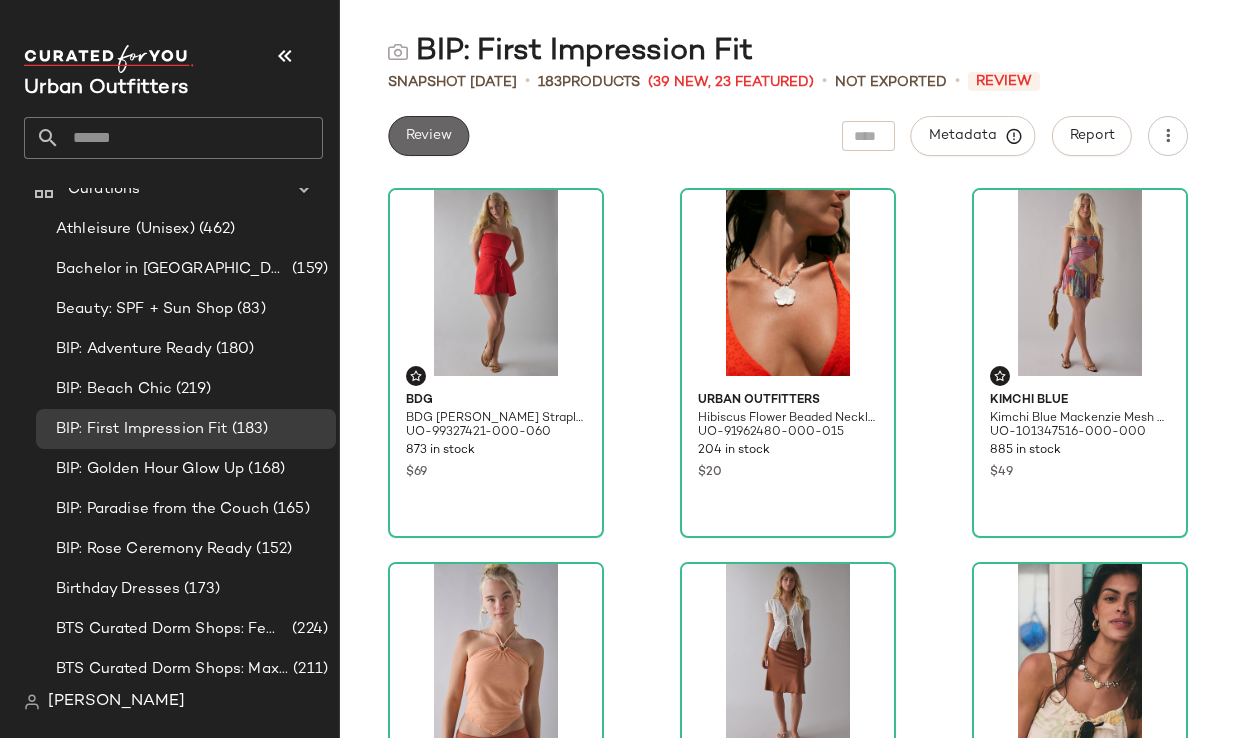 click on "Review" 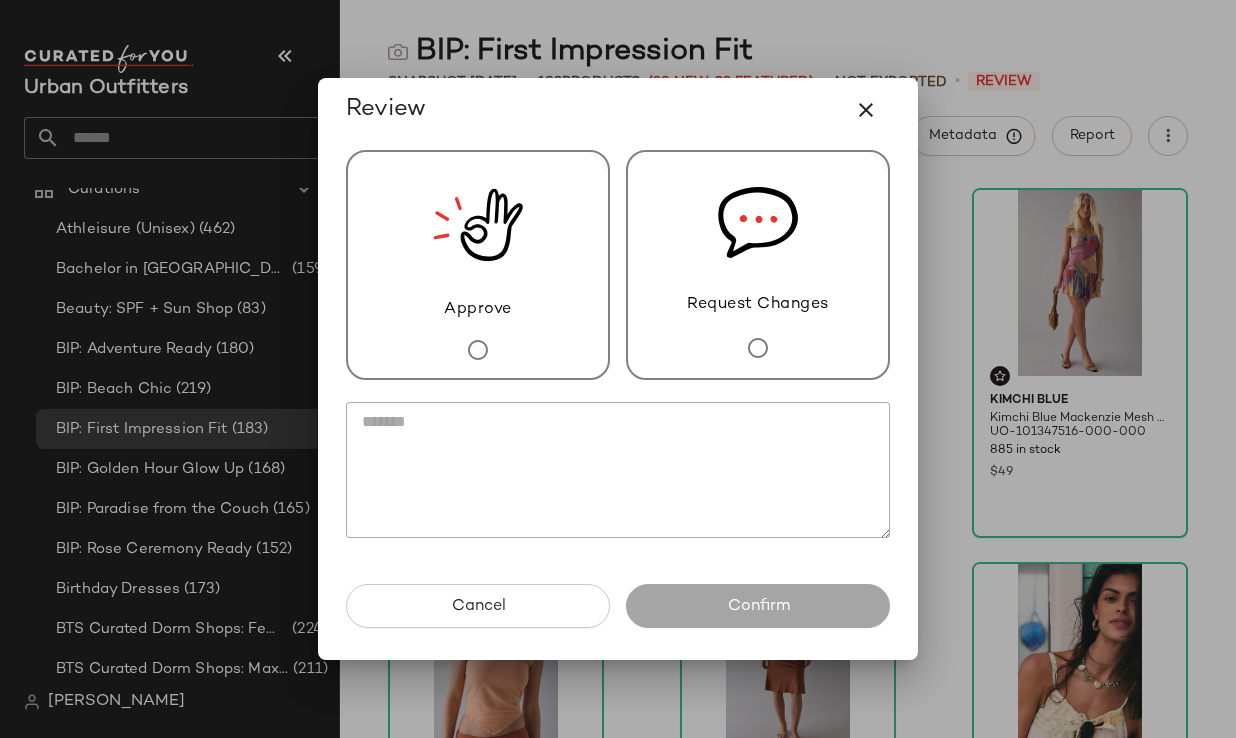 click 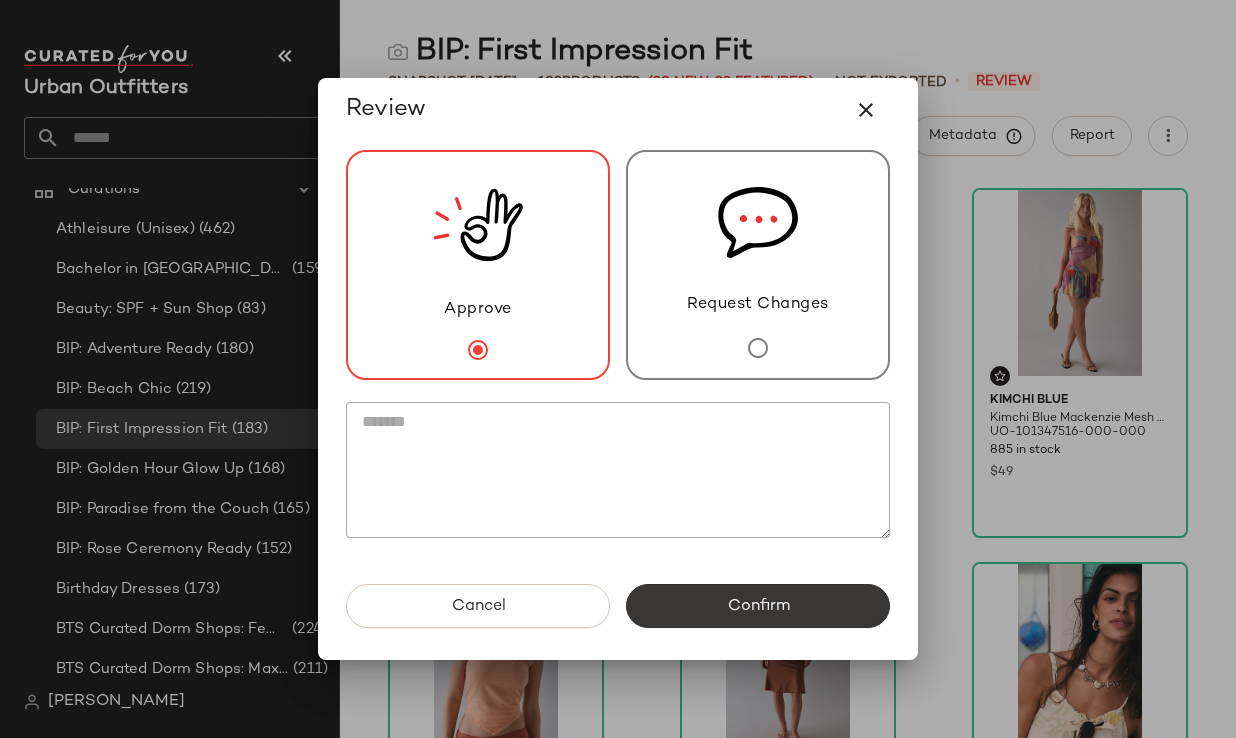 click on "Confirm" at bounding box center [758, 606] 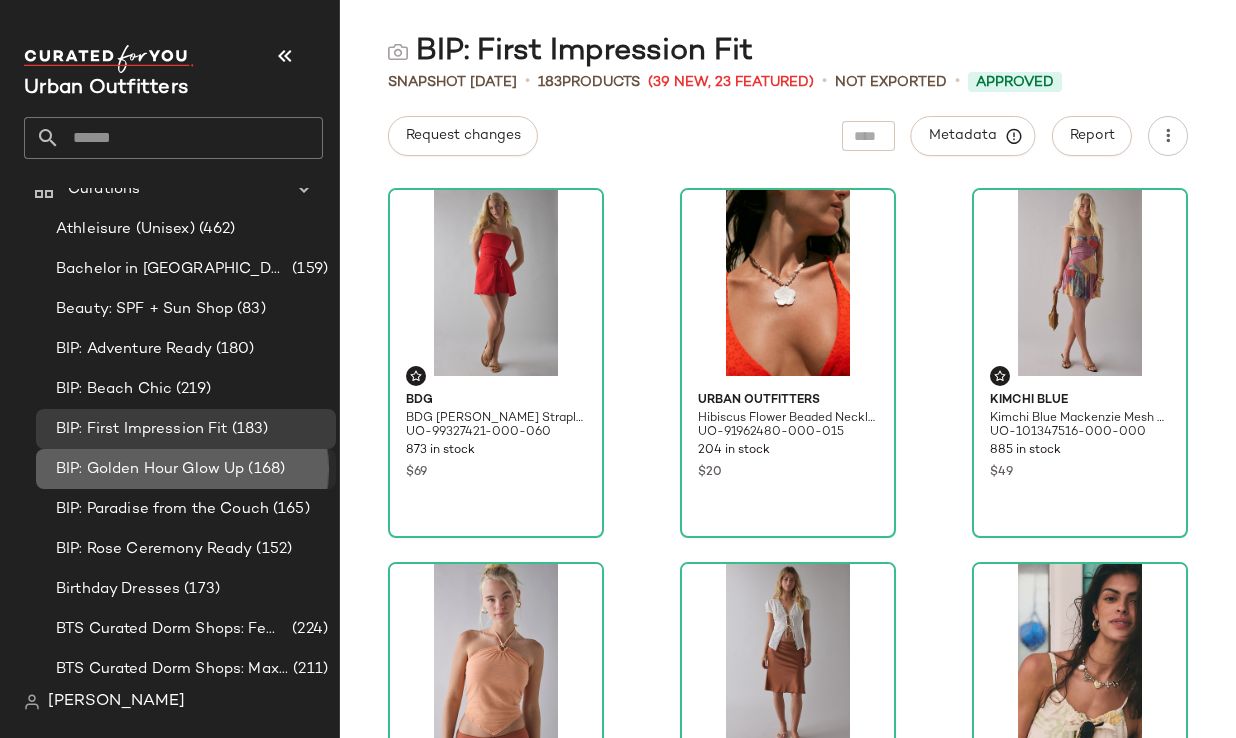 click on "BIP: Golden Hour Glow Up (168)" 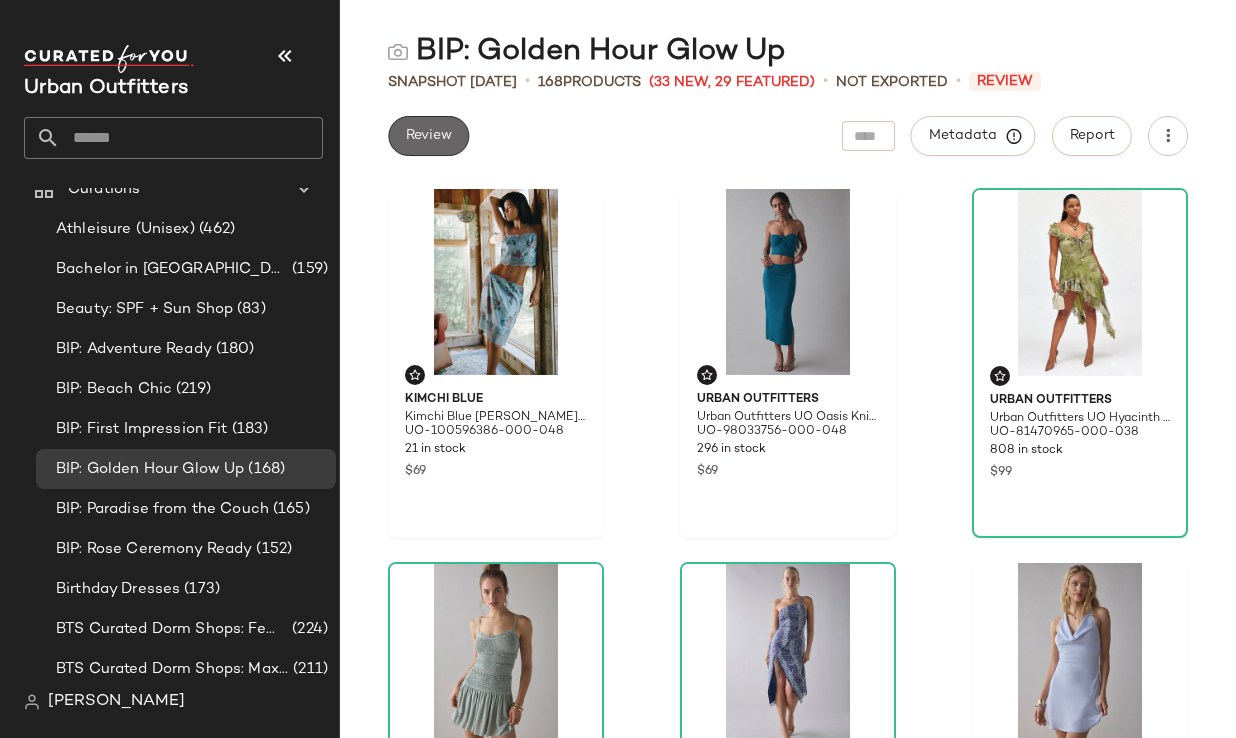 click on "Review" at bounding box center (428, 136) 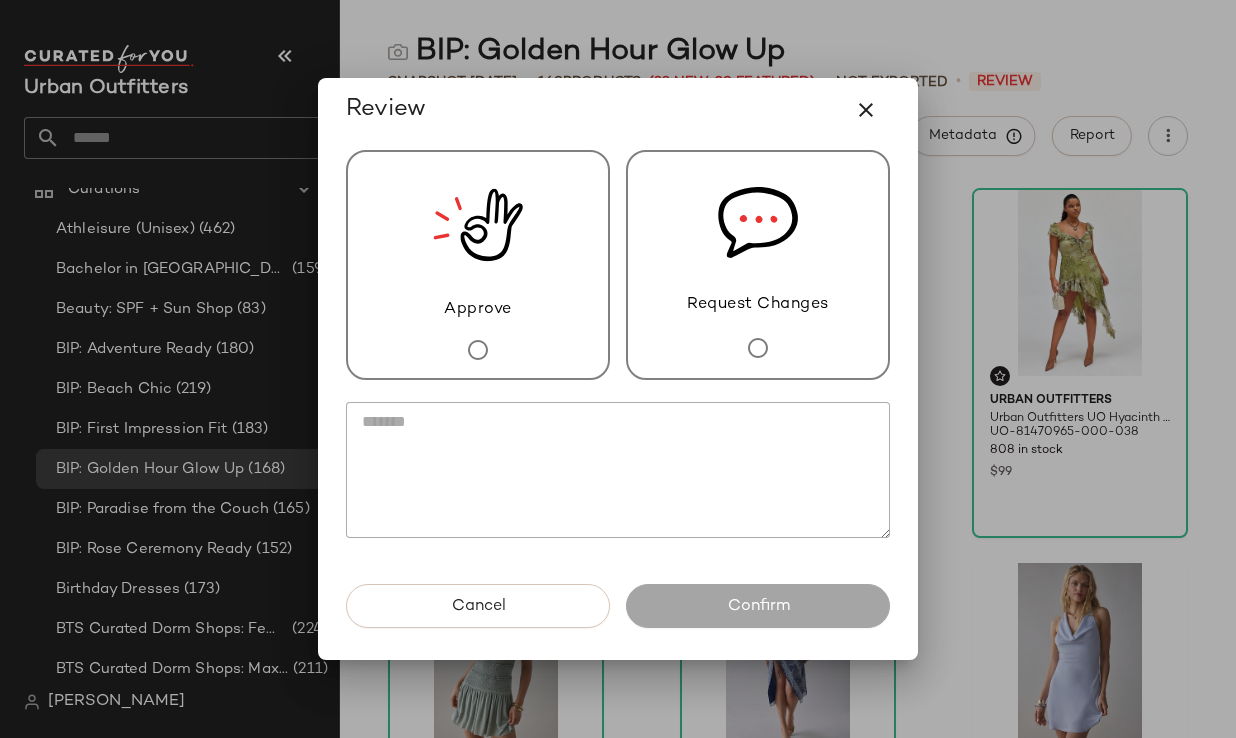 click 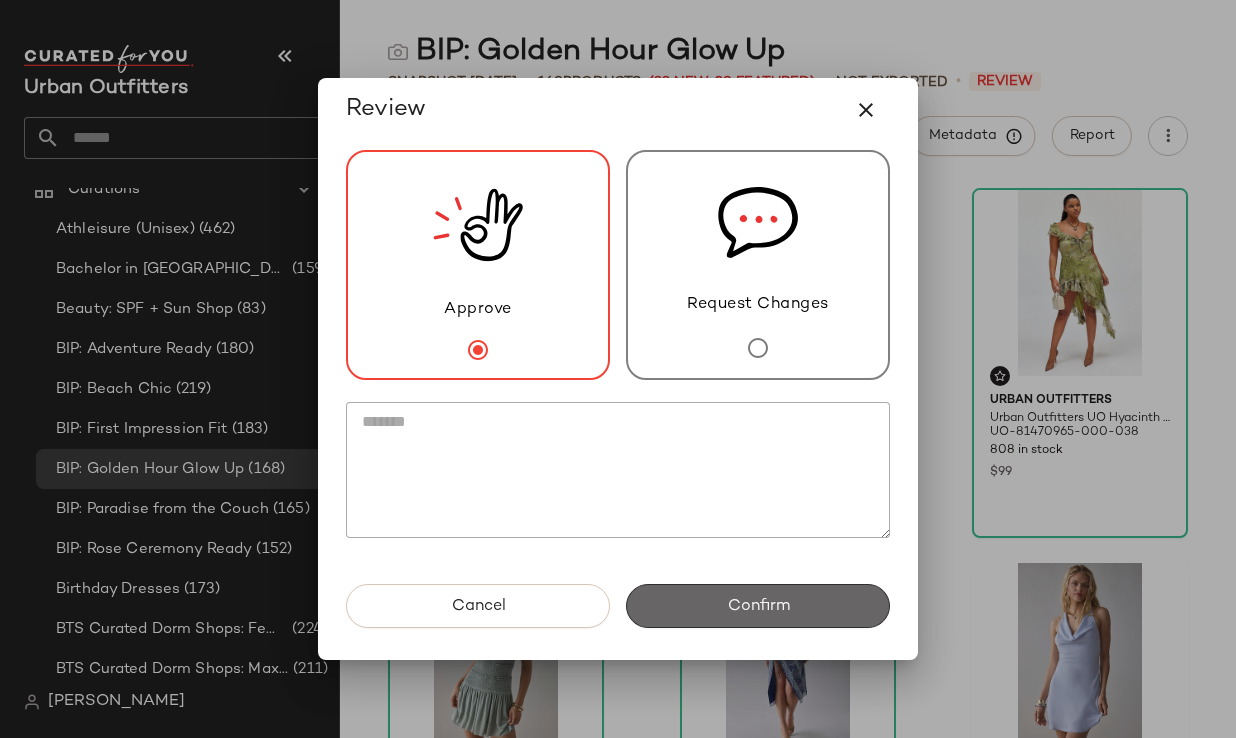click on "Confirm" at bounding box center (758, 606) 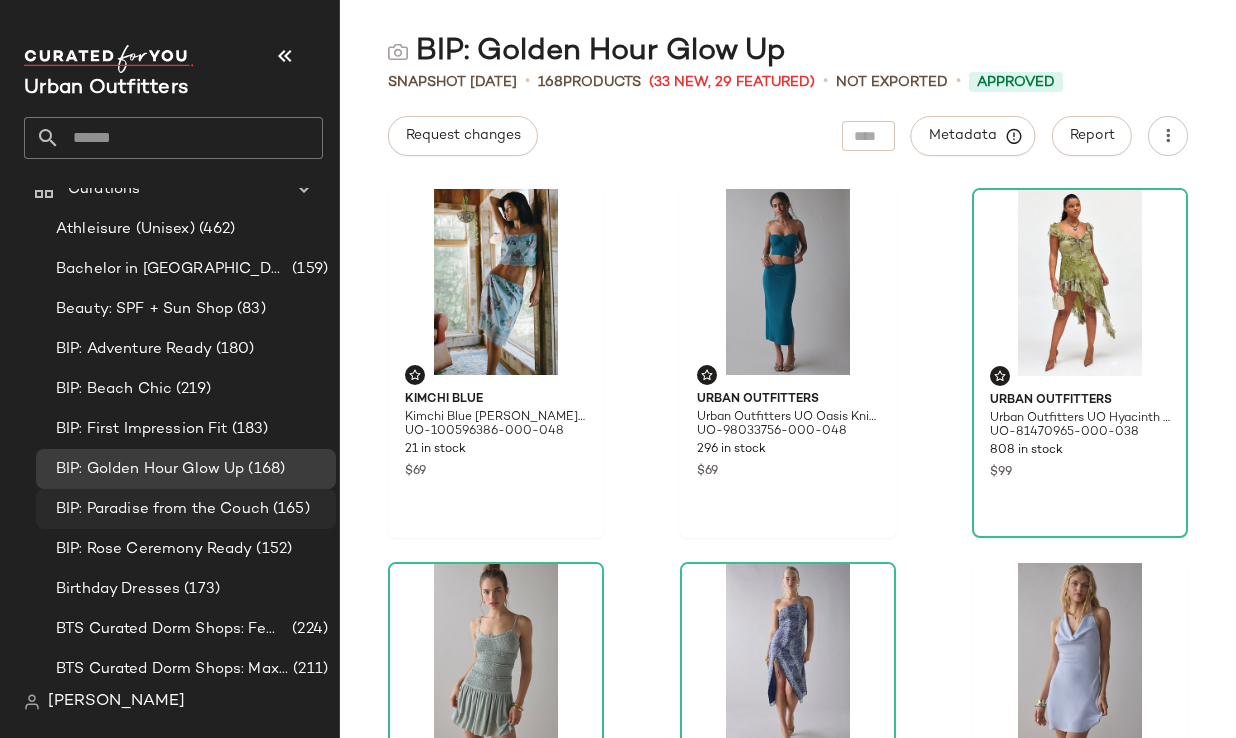 click on "BIP: Paradise from the Couch" at bounding box center (162, 509) 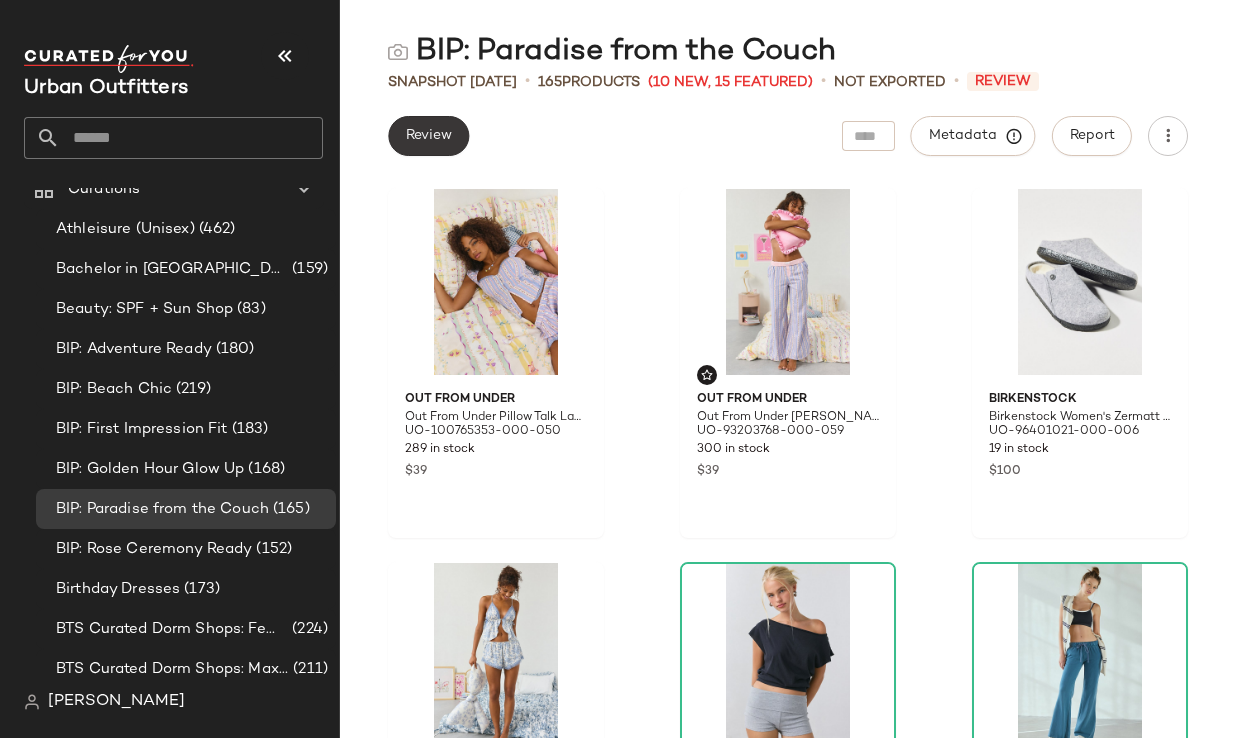 click on "Review" 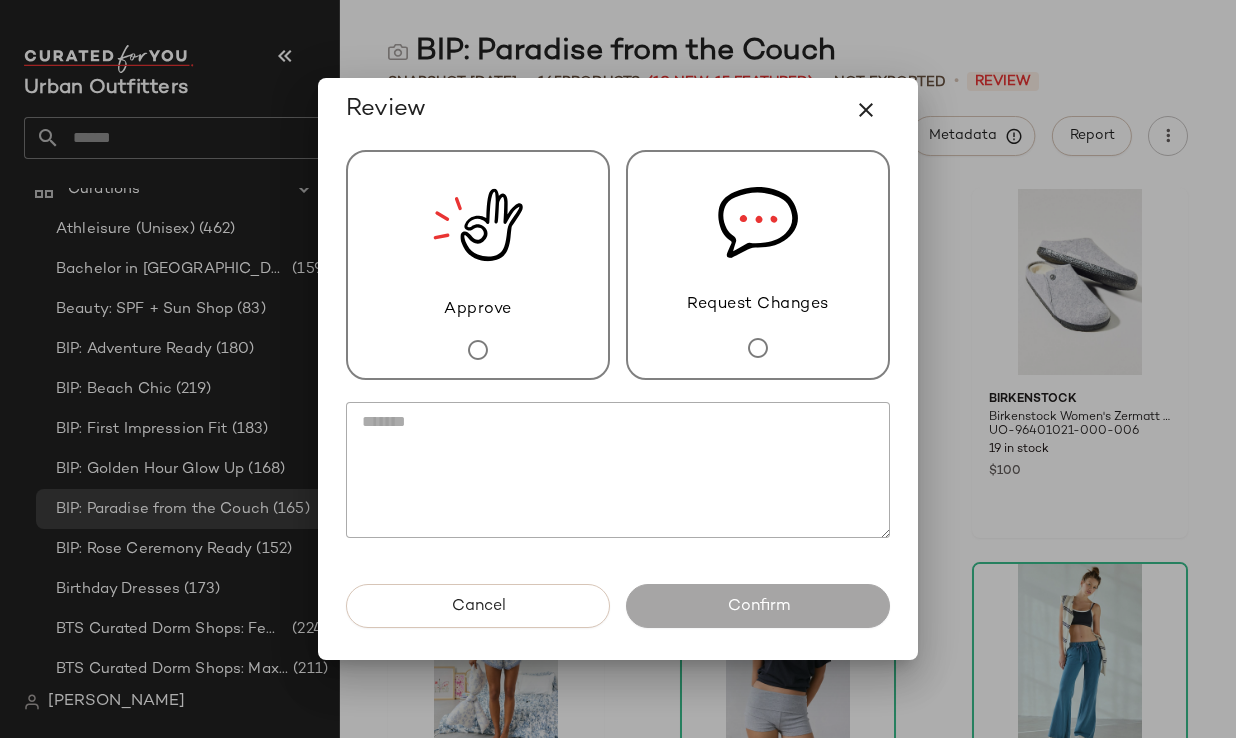 click on "Approve" at bounding box center [478, 265] 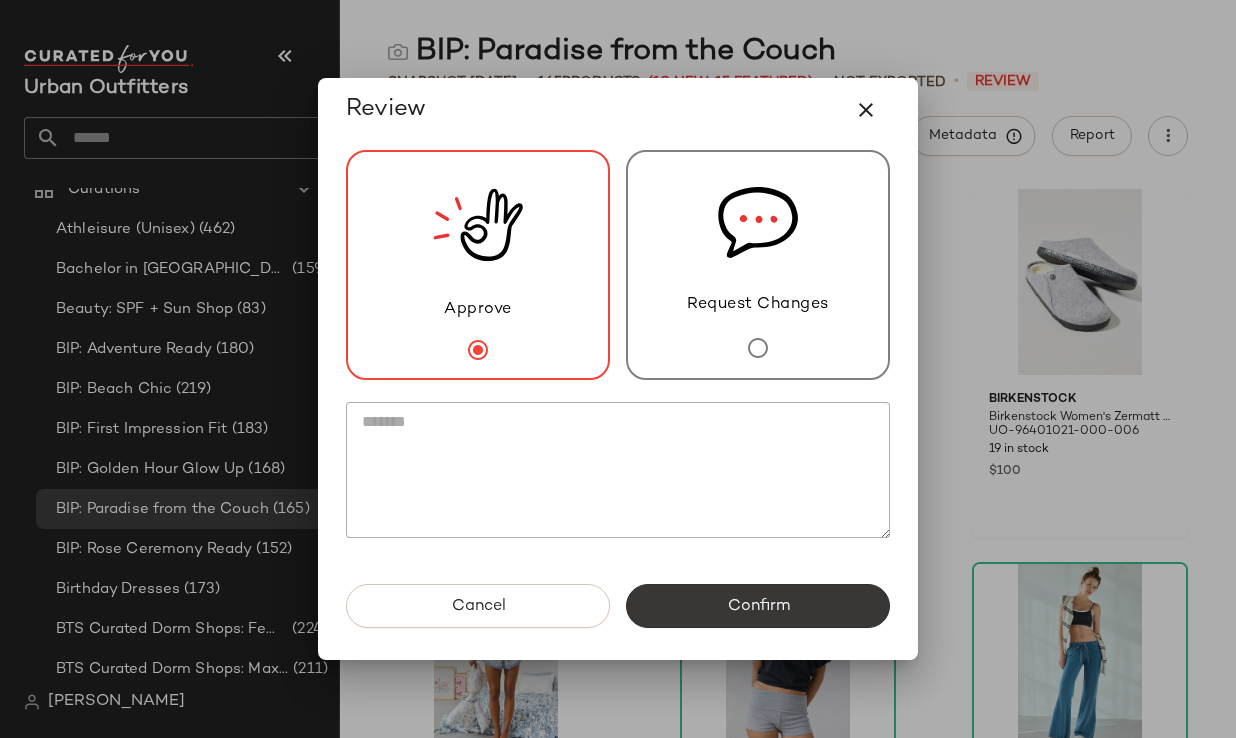click on "Confirm" at bounding box center (758, 606) 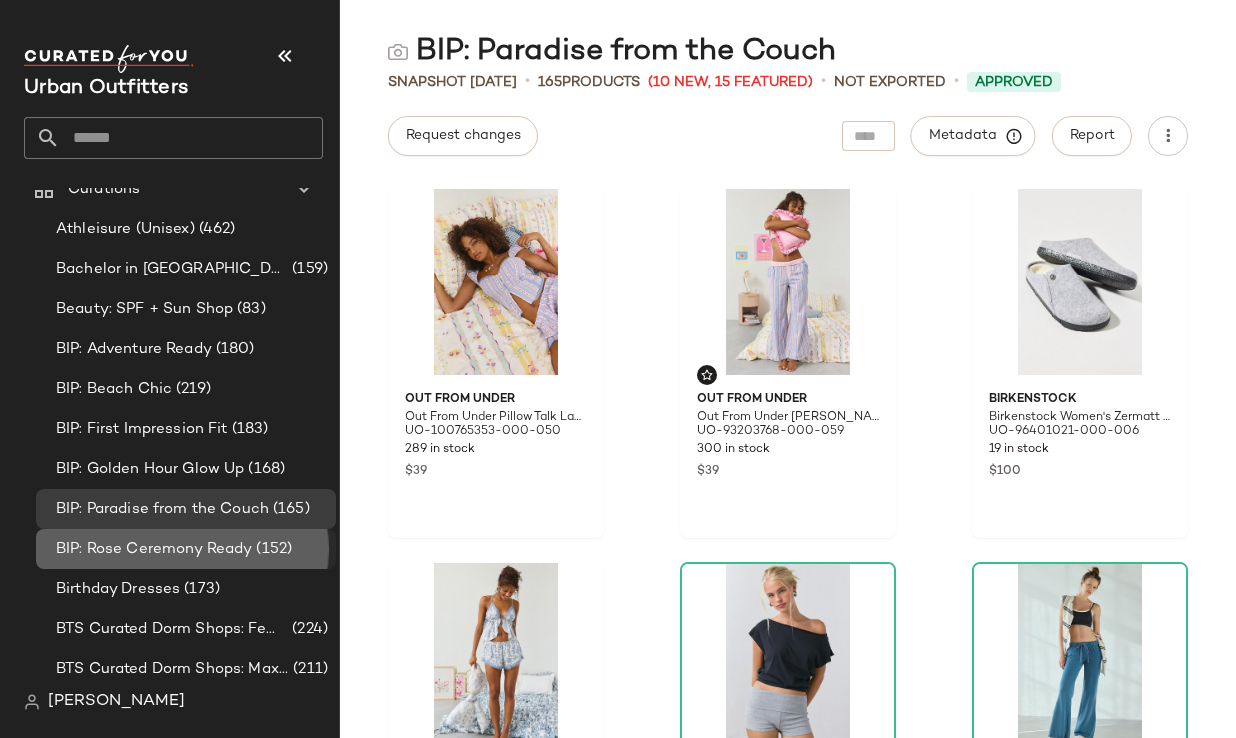 click on "BIP: Rose Ceremony Ready" at bounding box center [154, 549] 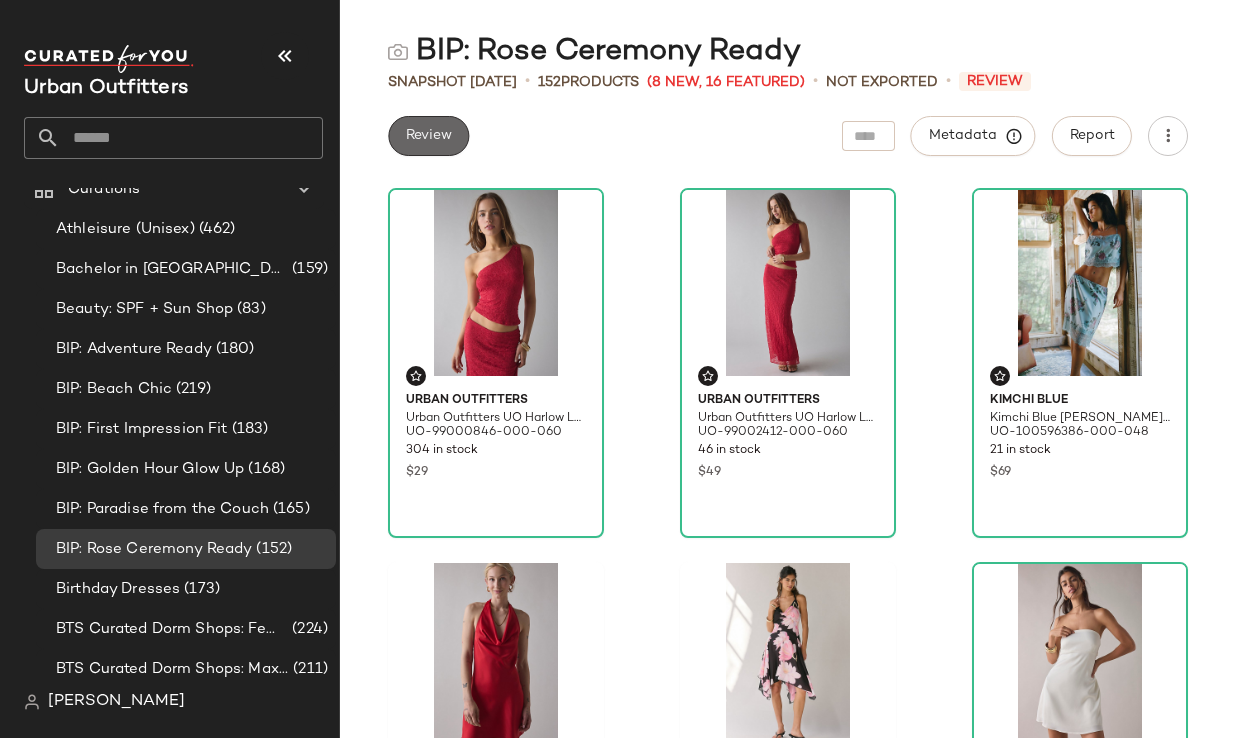 click on "Review" 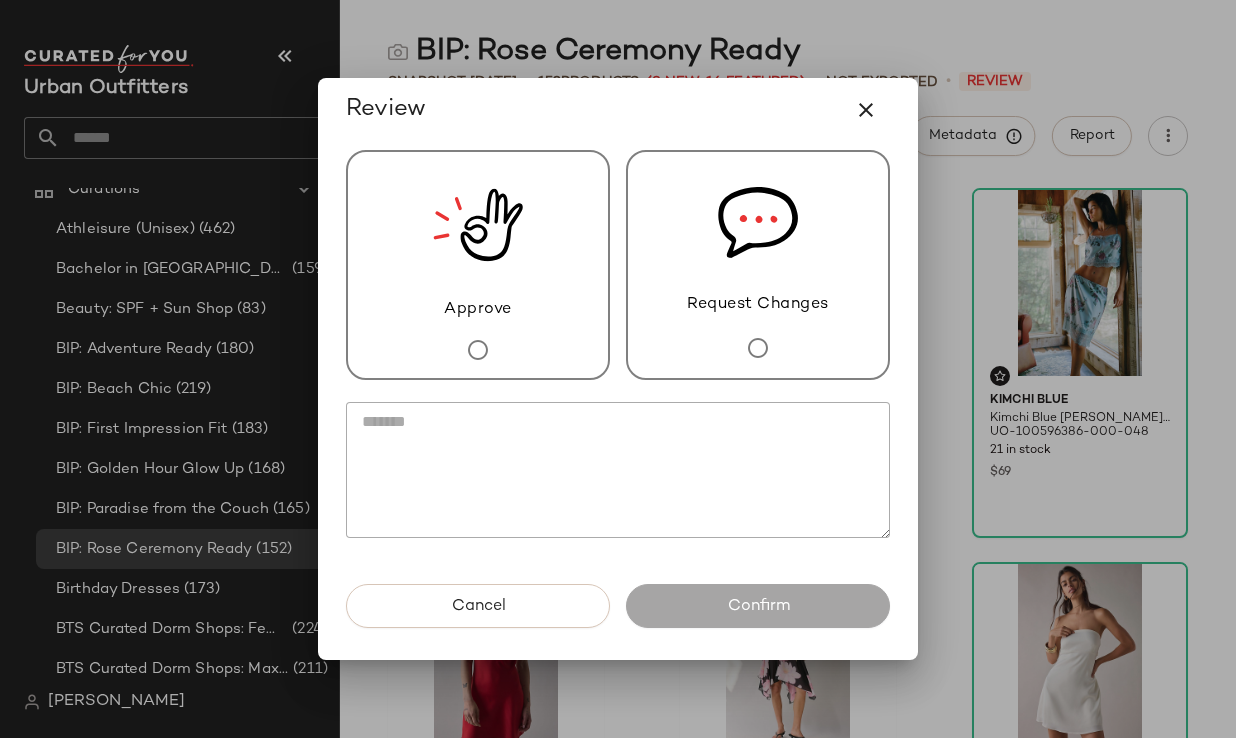 click 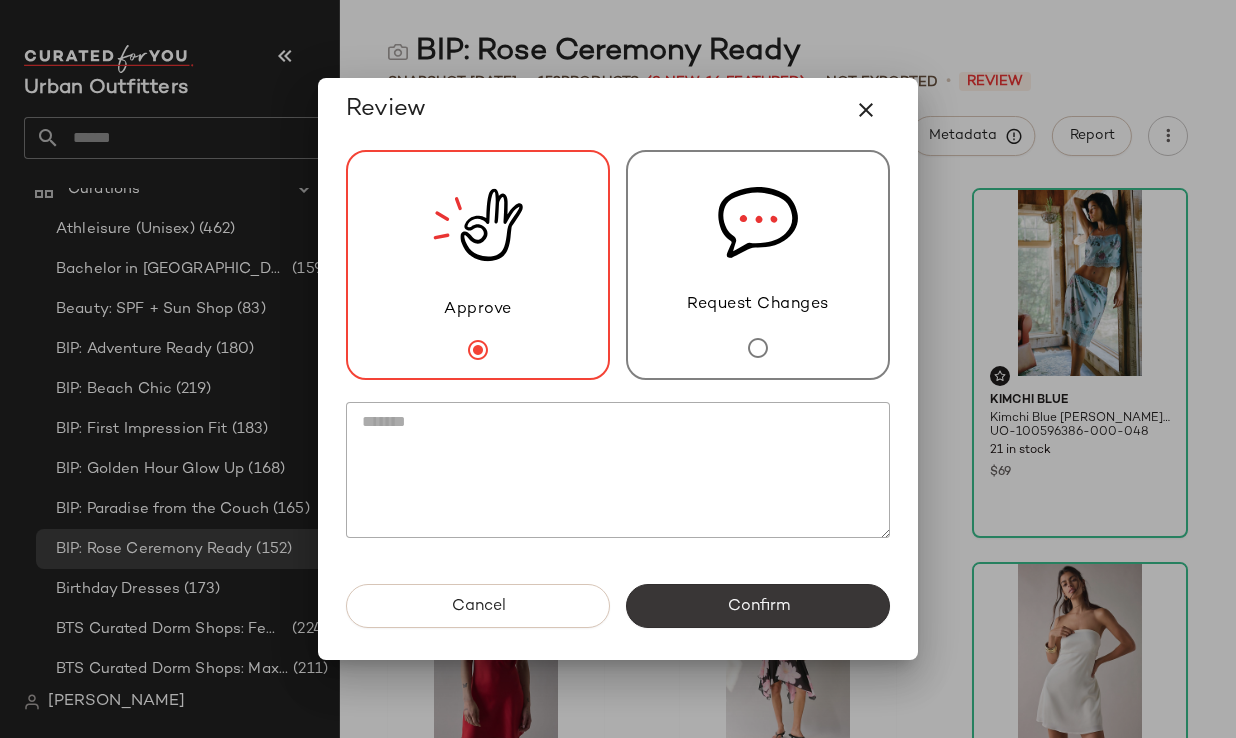 click on "Confirm" at bounding box center (758, 606) 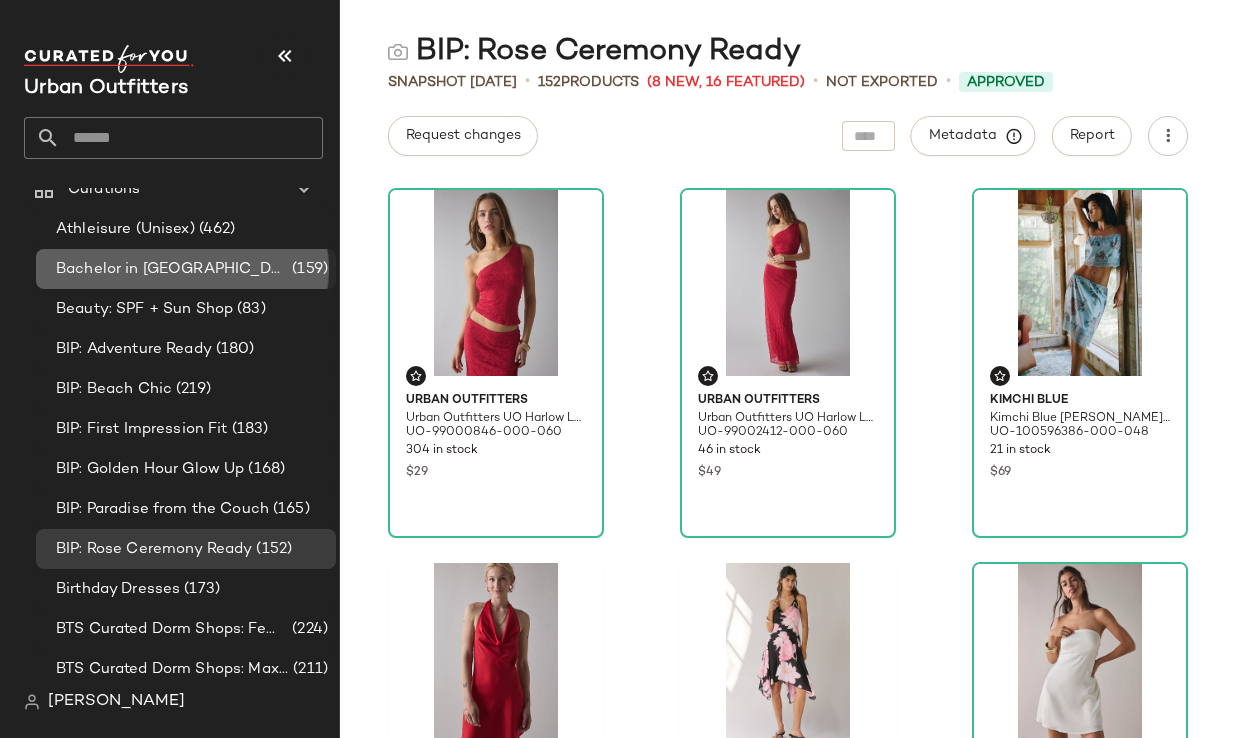 click on "Bachelor in Paradise: LP" at bounding box center (172, 269) 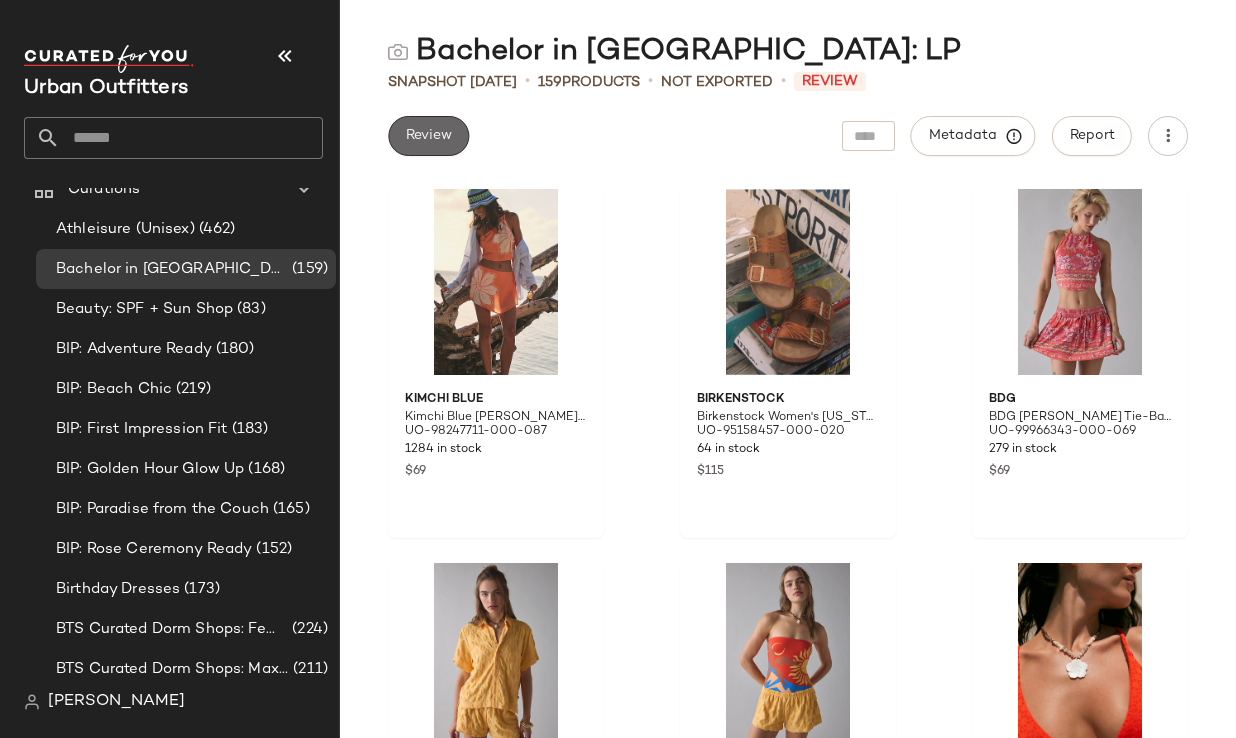 click on "Review" at bounding box center (428, 136) 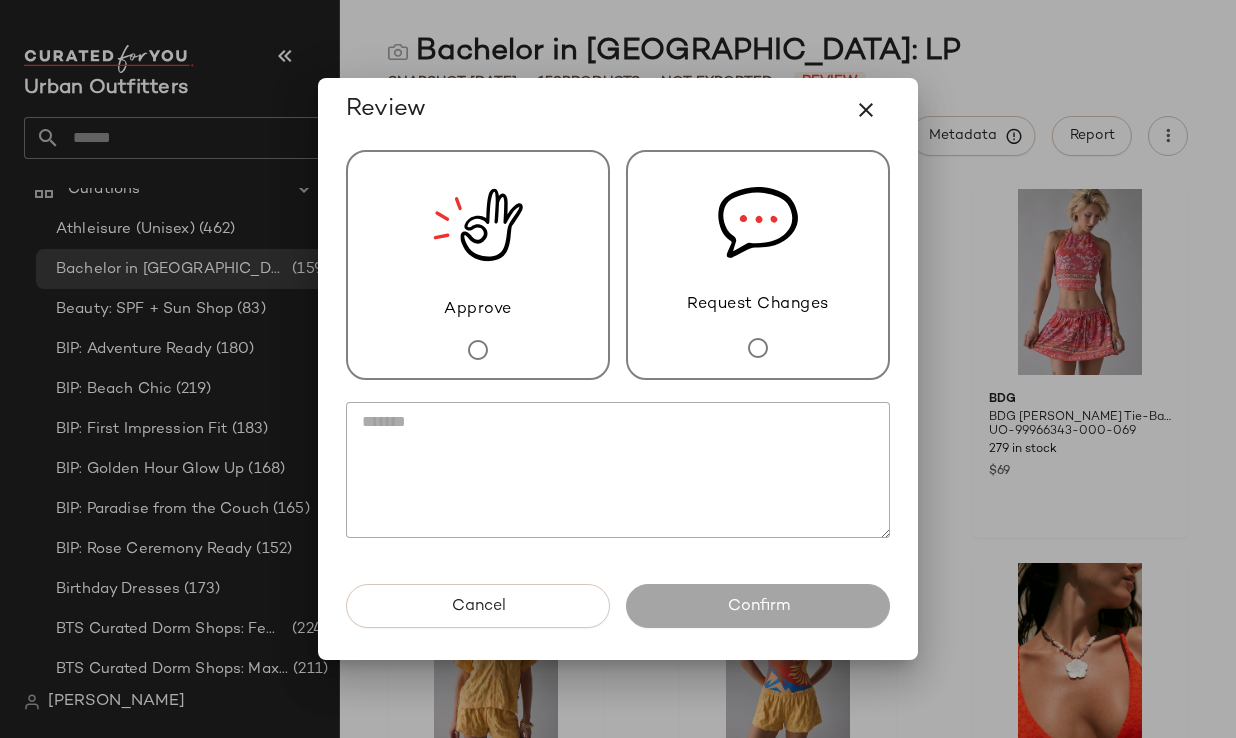 click on "Approve" at bounding box center [478, 265] 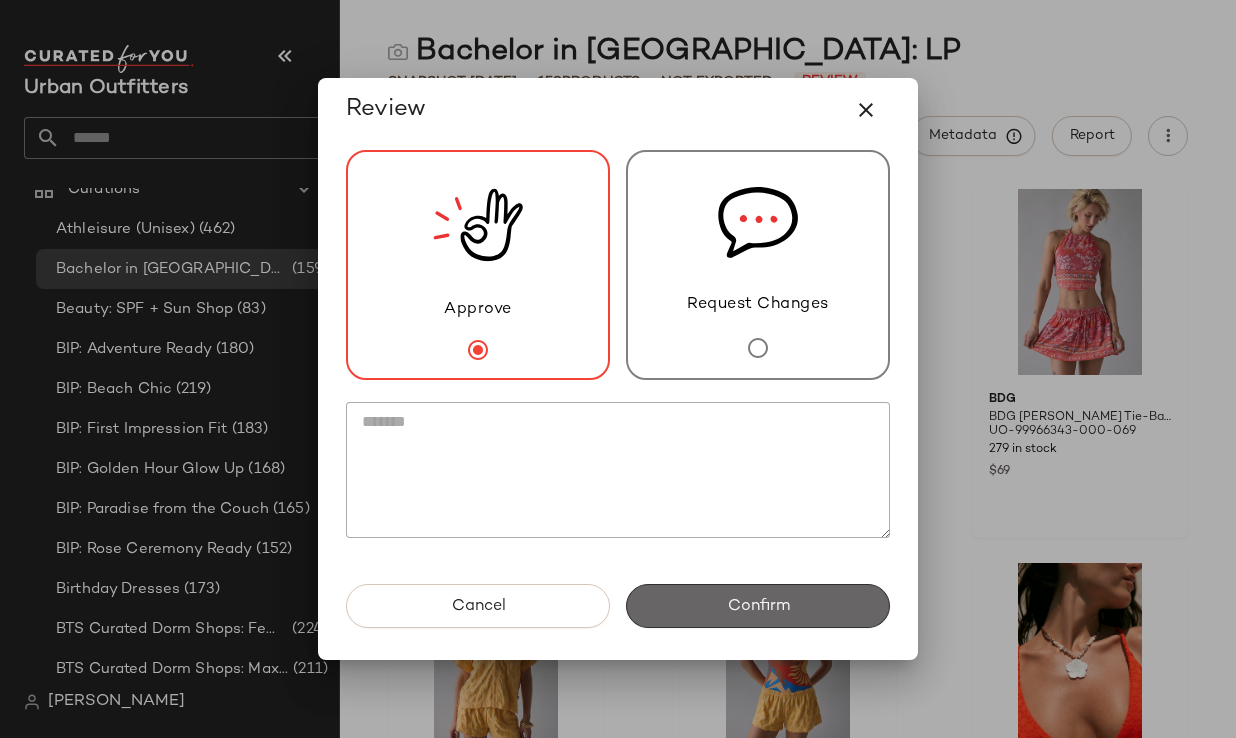click on "Confirm" at bounding box center [758, 606] 